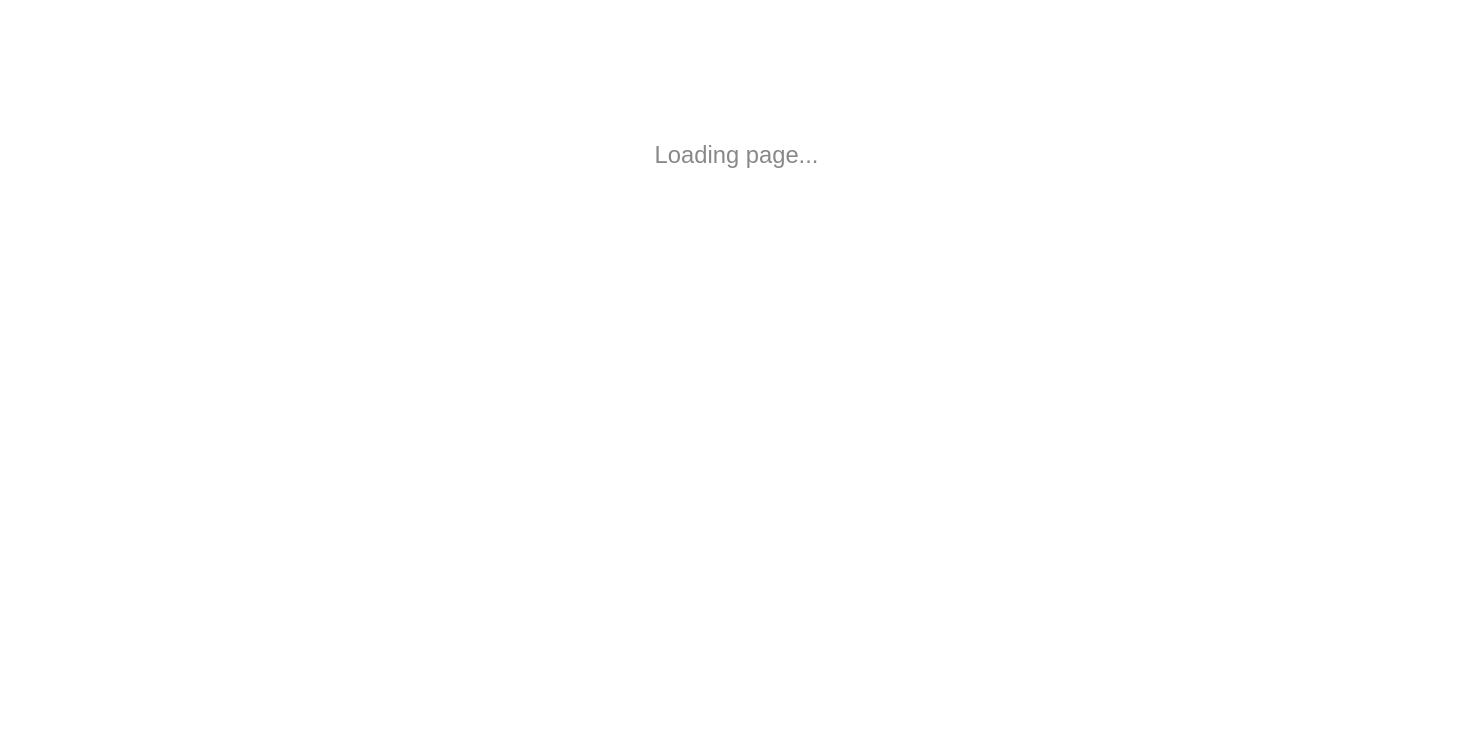 scroll, scrollTop: 0, scrollLeft: 0, axis: both 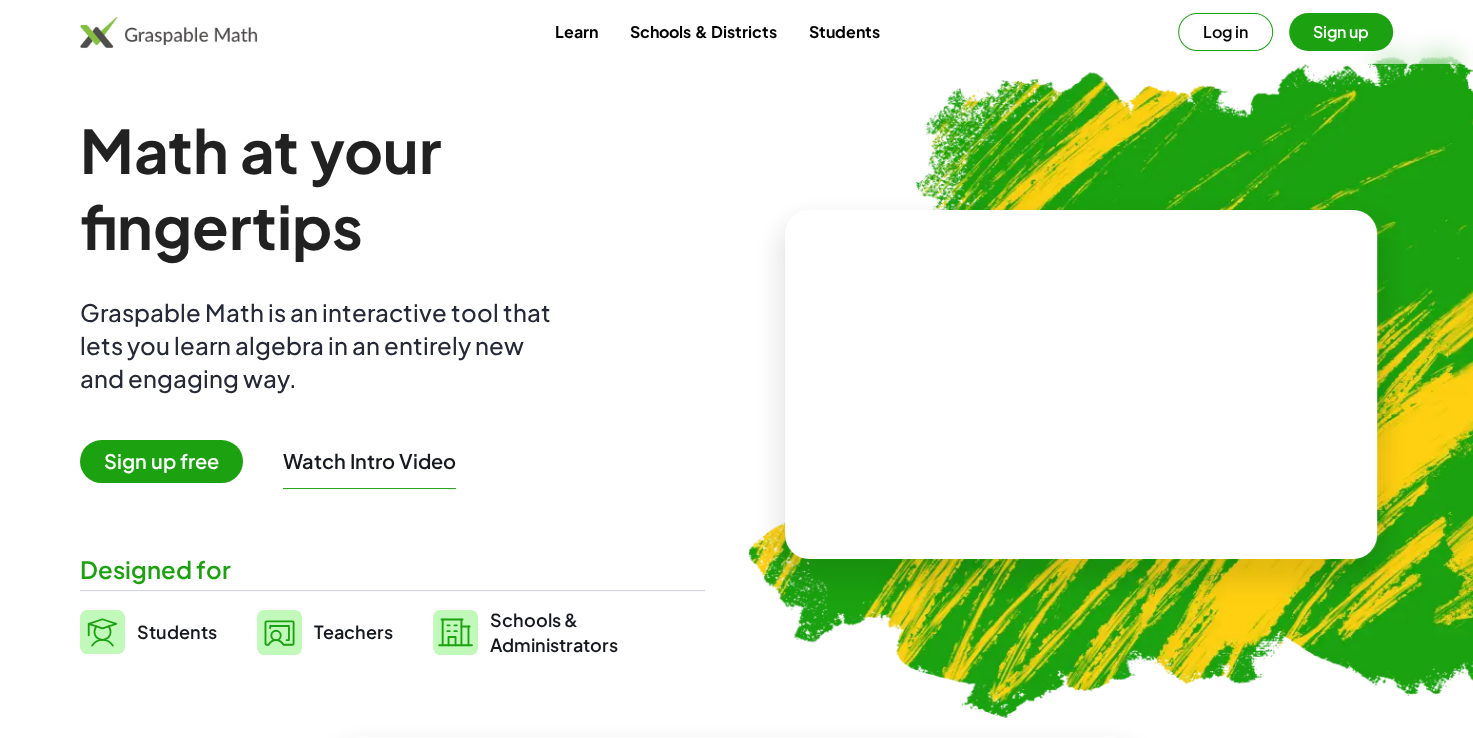 click at bounding box center (1257, 185) 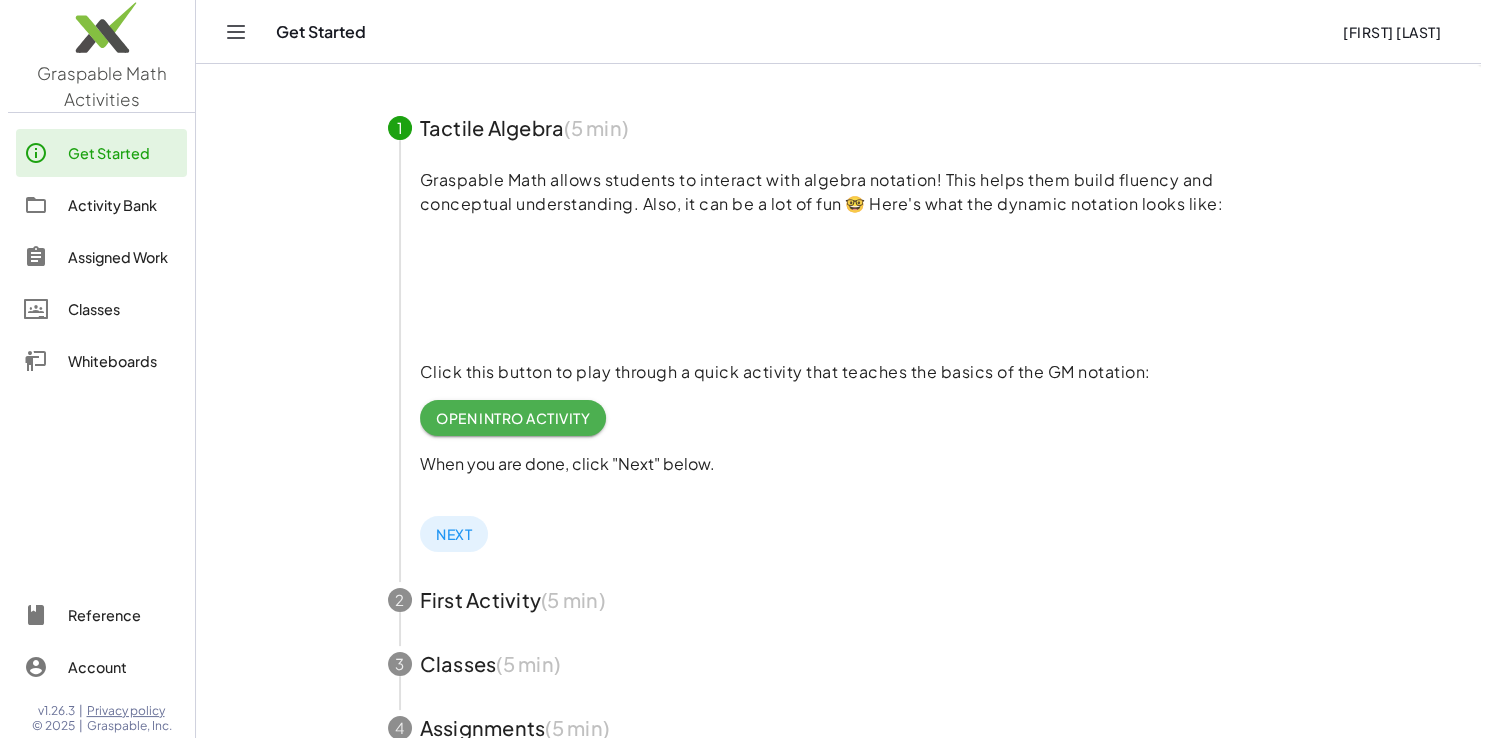 scroll, scrollTop: 0, scrollLeft: 0, axis: both 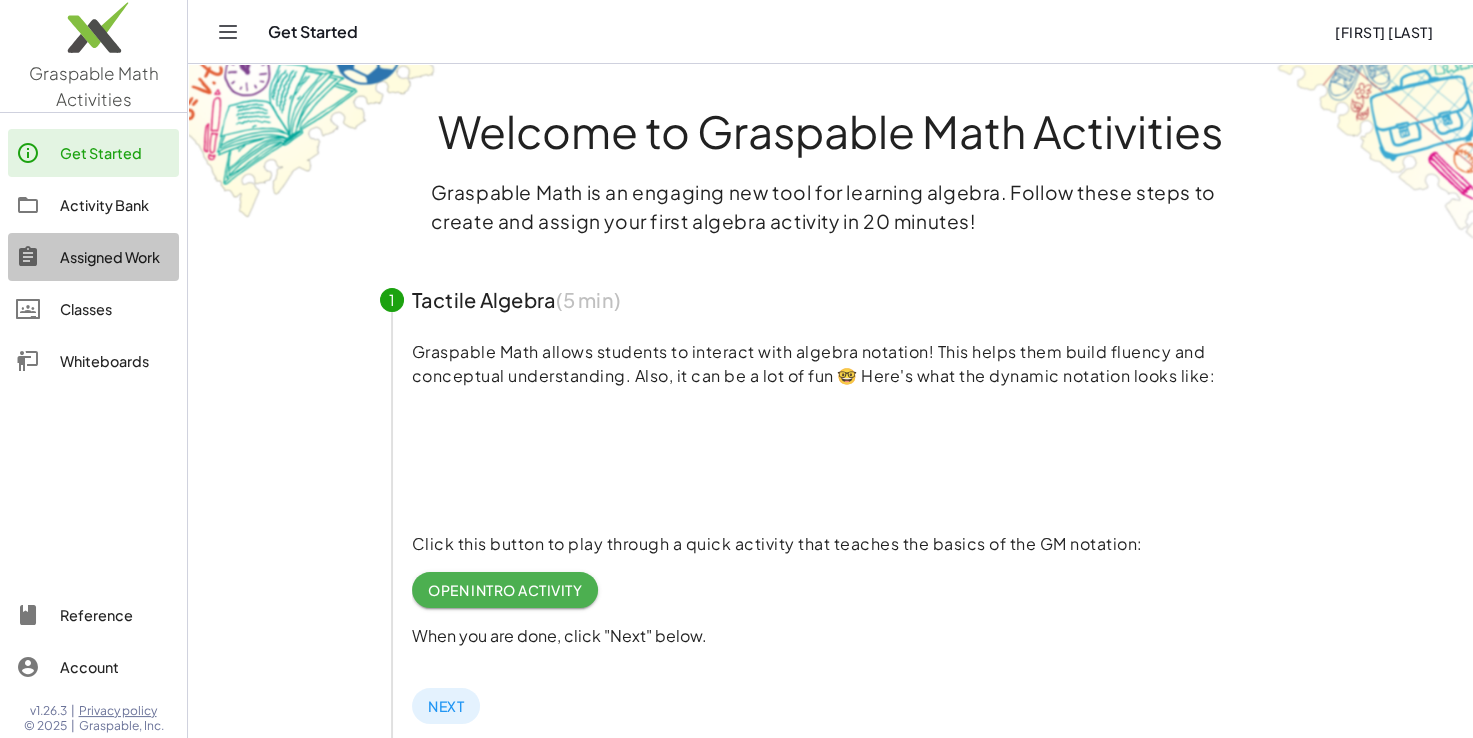 click on "Assigned Work" 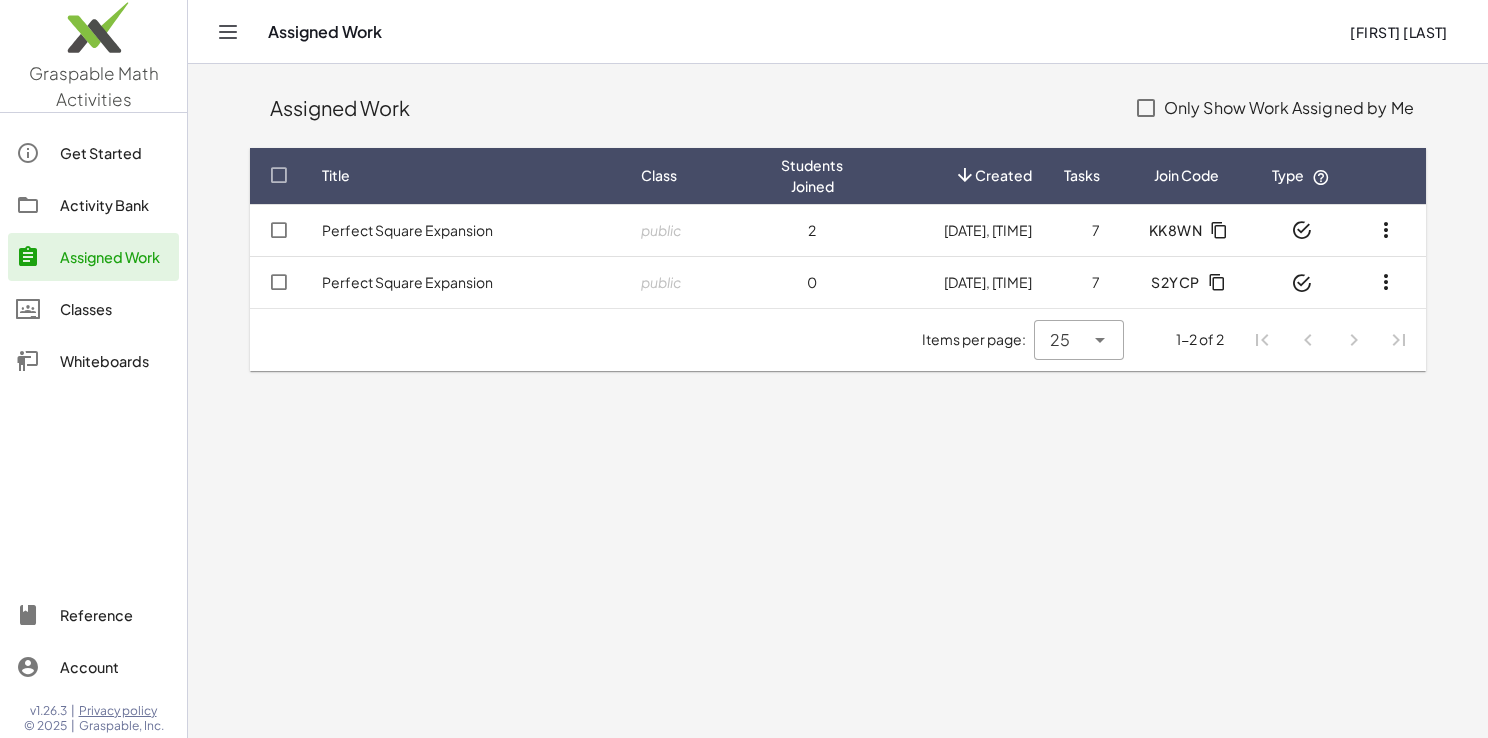 click on "Perfect Square Expansion" at bounding box center (407, 230) 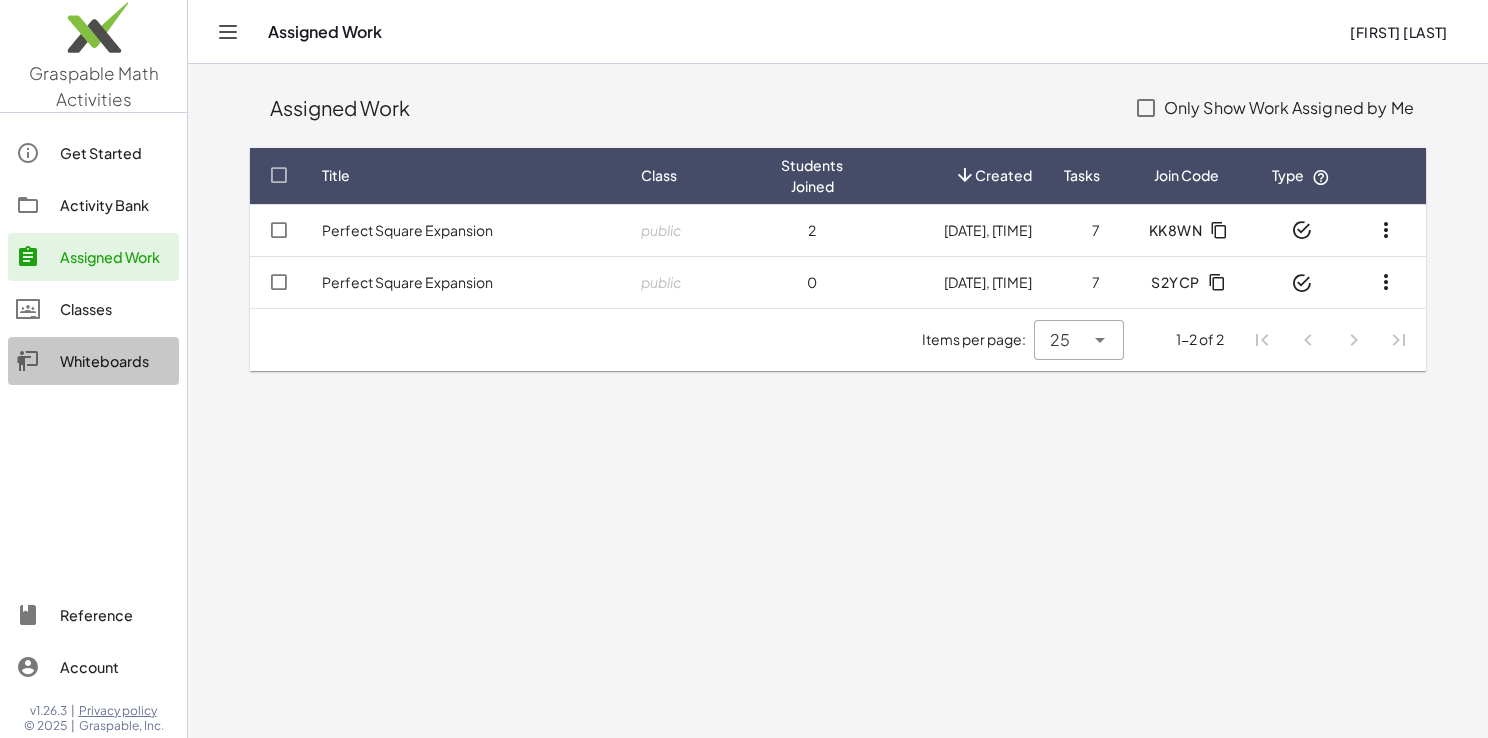 click on "Whiteboards" 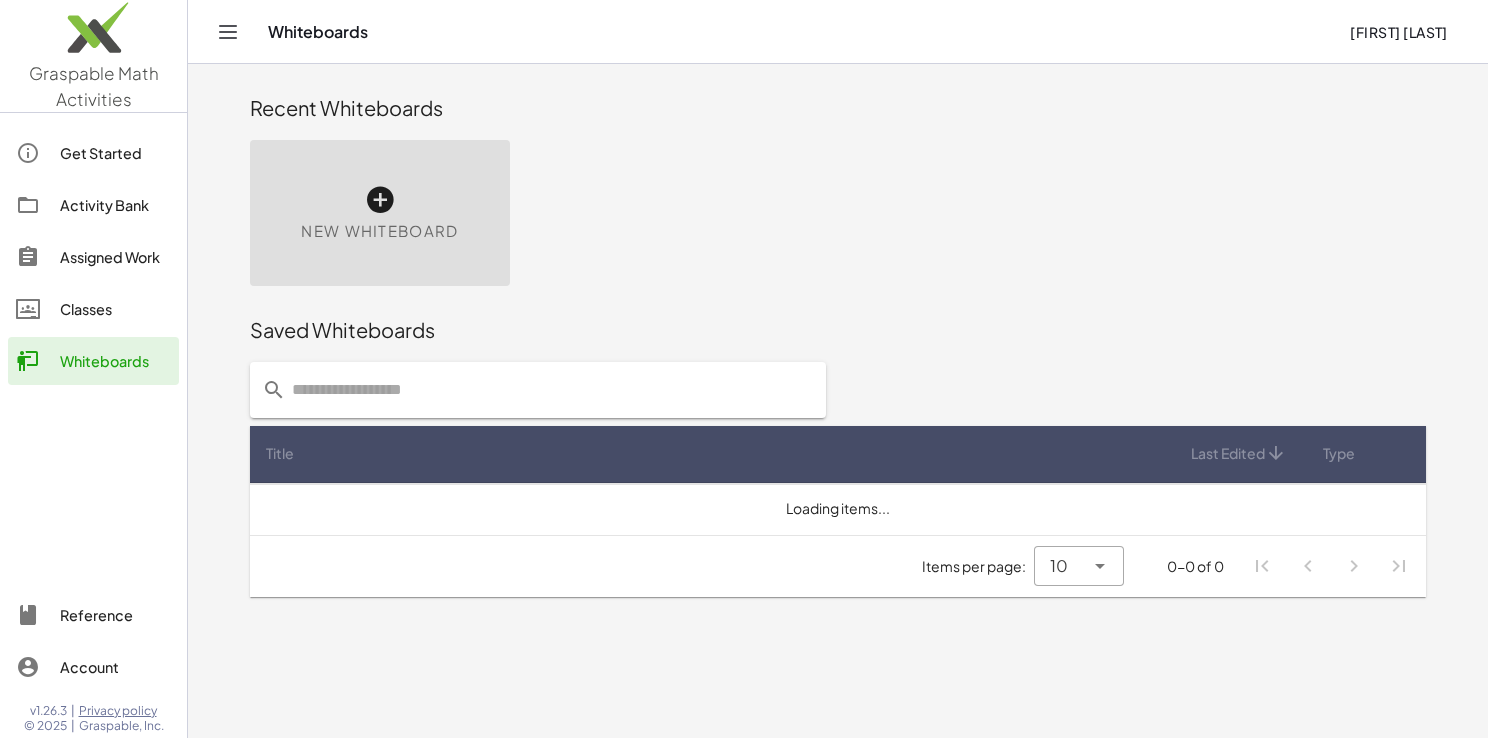 click on "New Whiteboard" at bounding box center (379, 231) 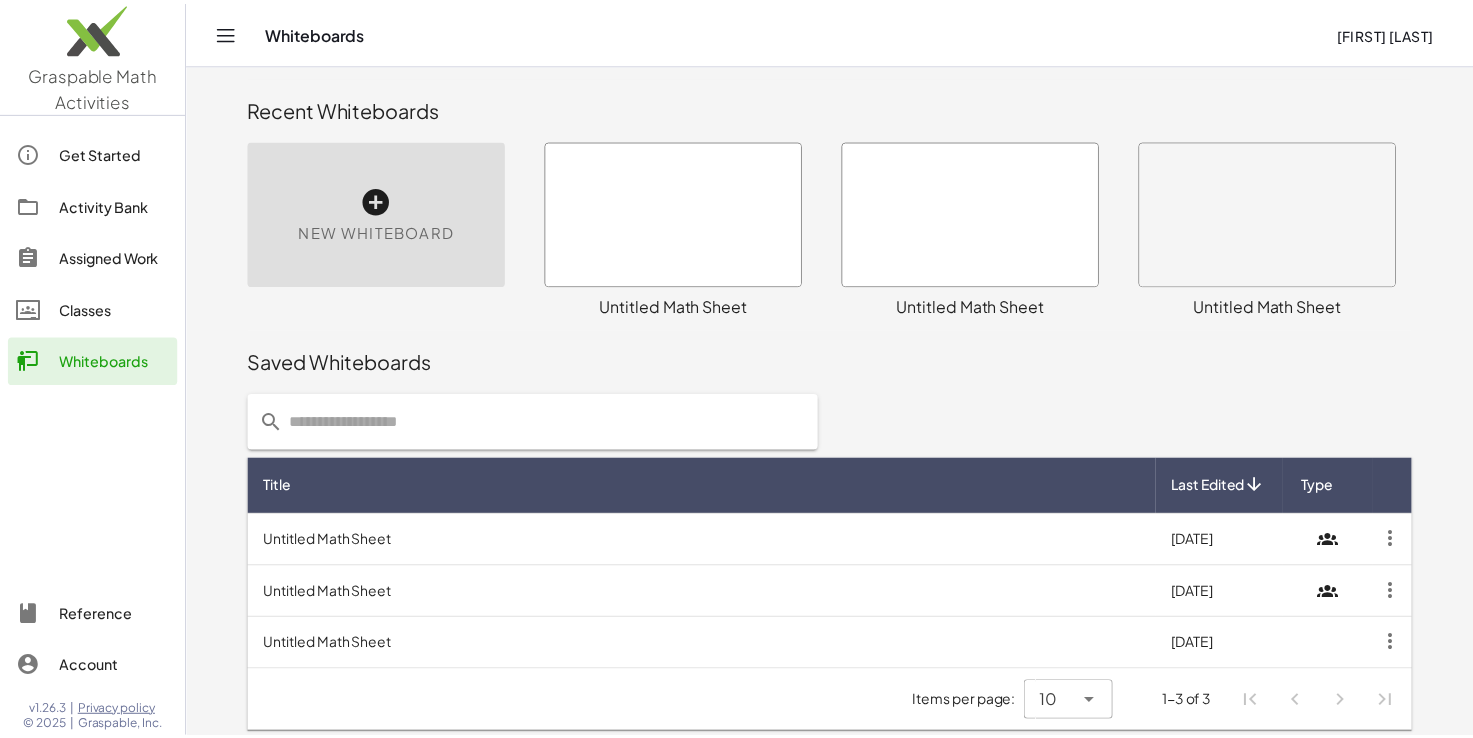 scroll, scrollTop: 6, scrollLeft: 0, axis: vertical 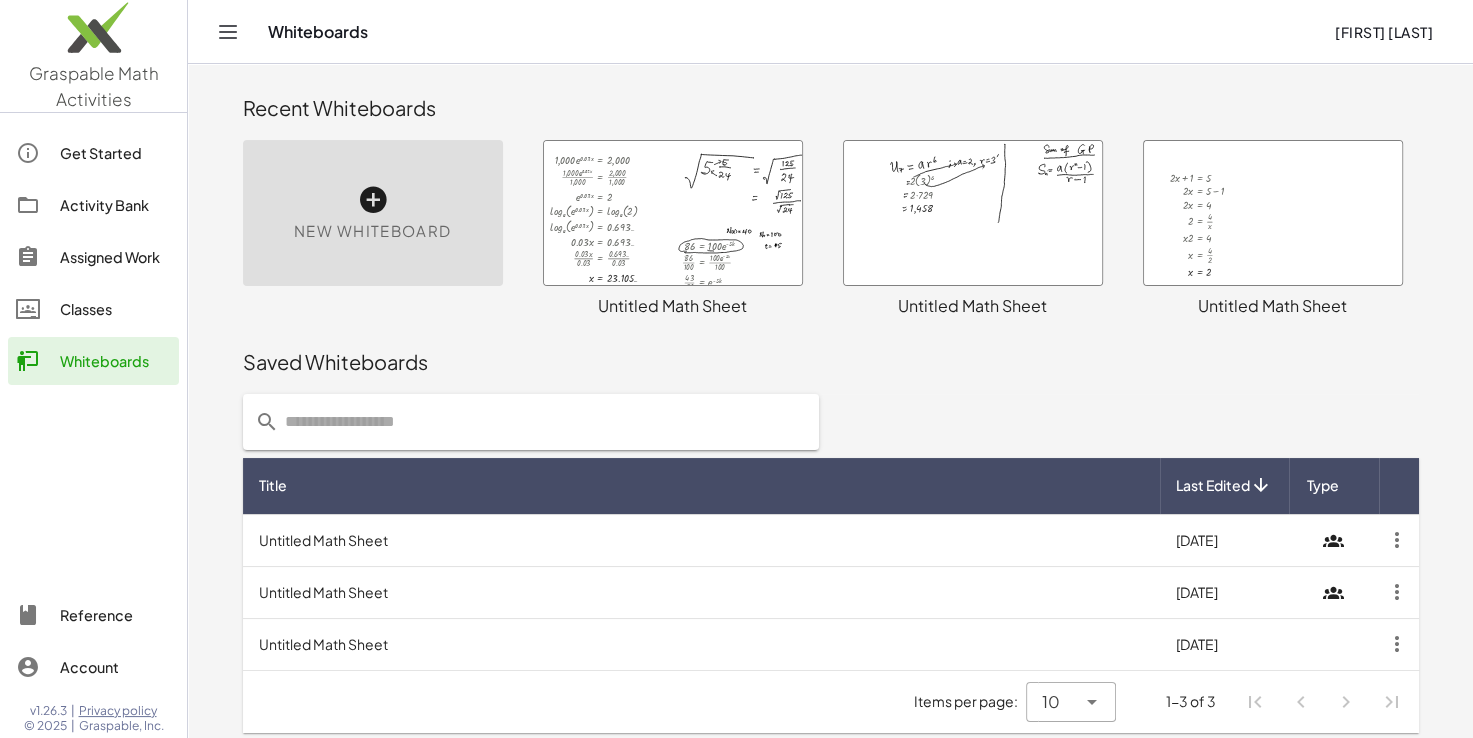 click at bounding box center [673, 213] 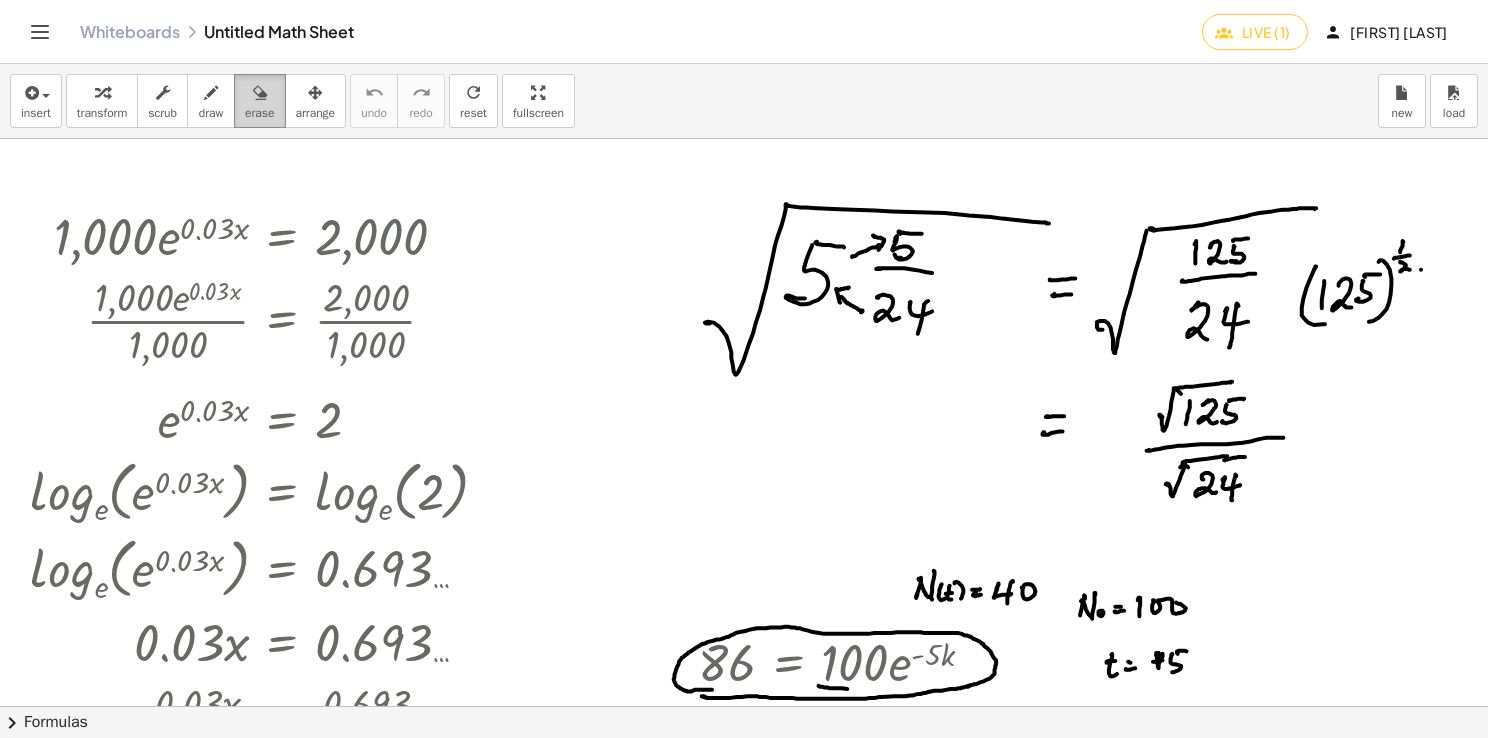 click on "erase" at bounding box center (259, 113) 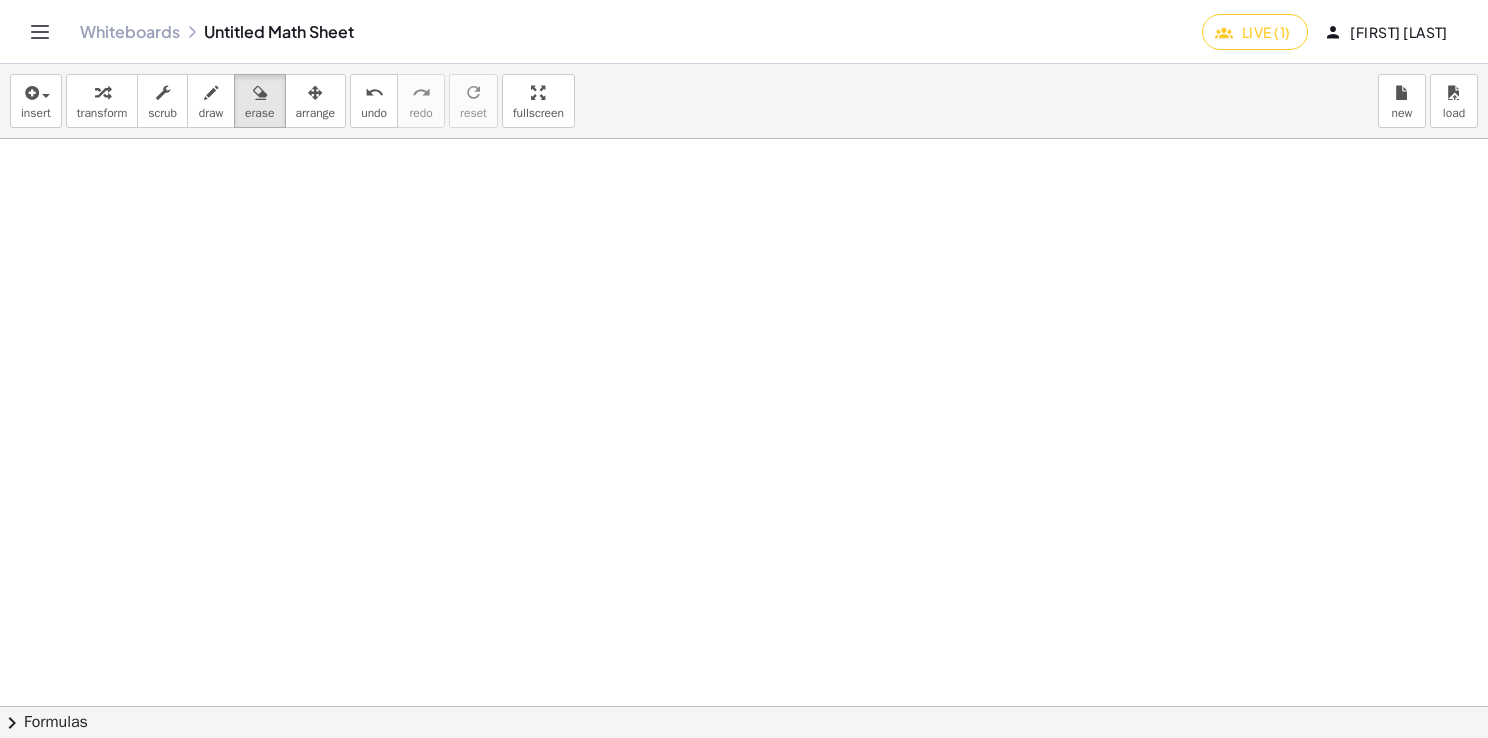click on "Whiteboards" 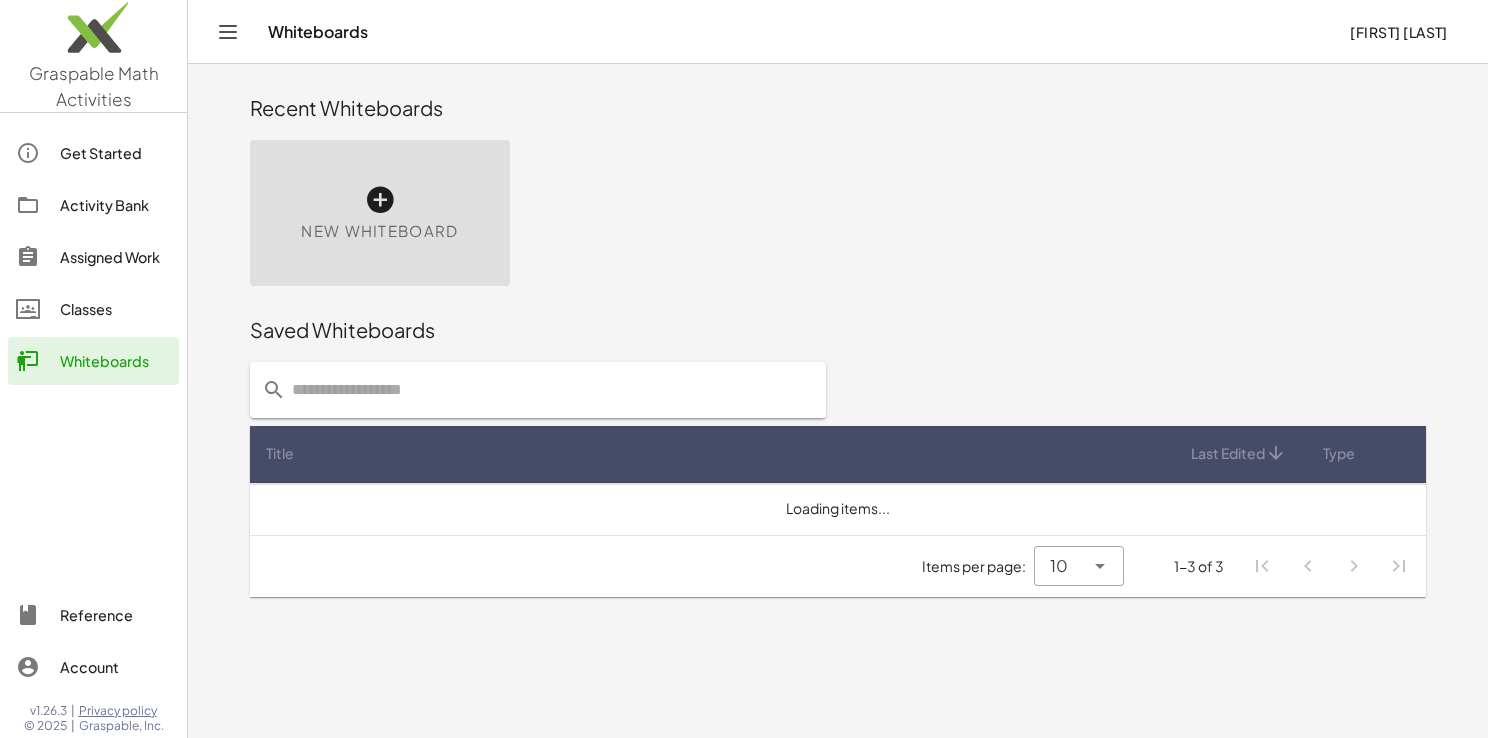 click on "Activity Bank" 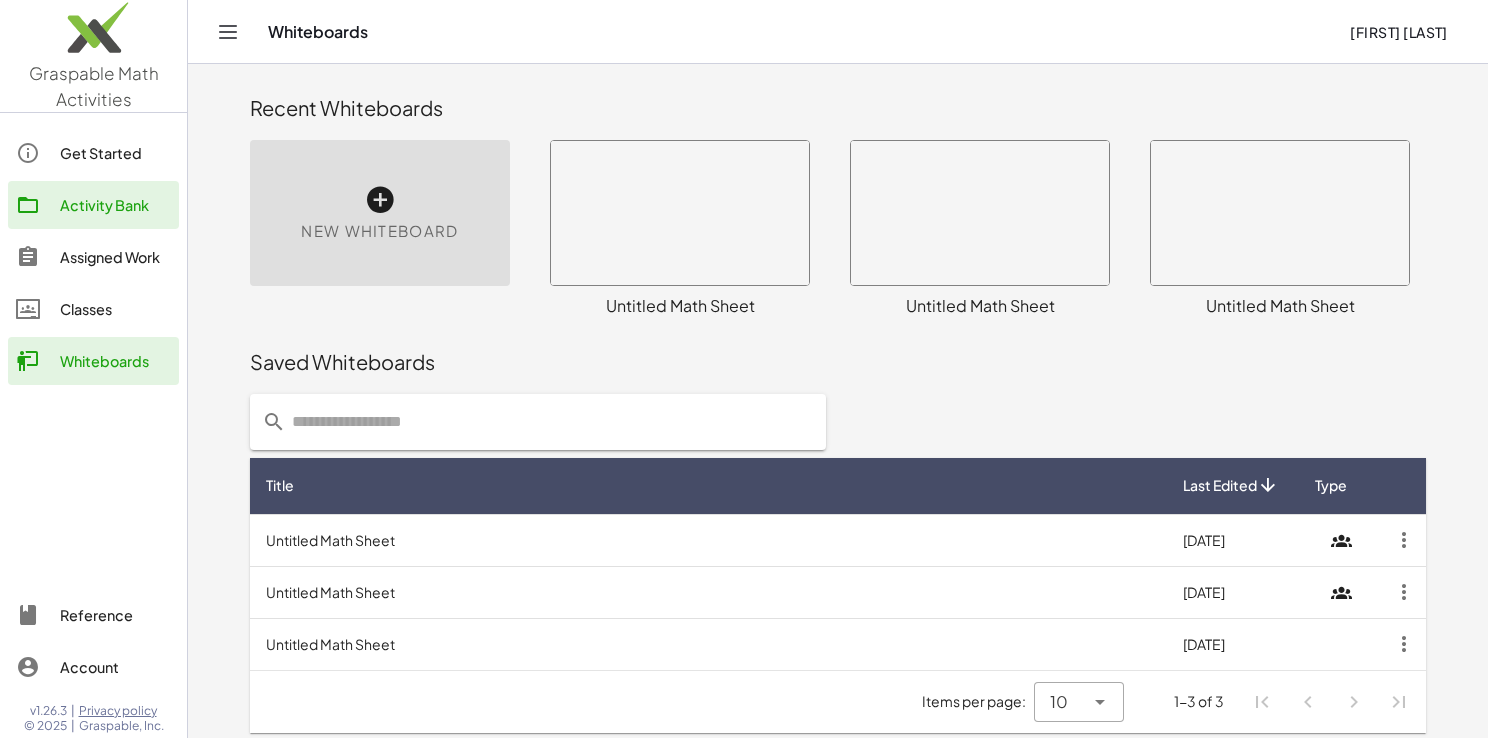 click on "Activity Bank" 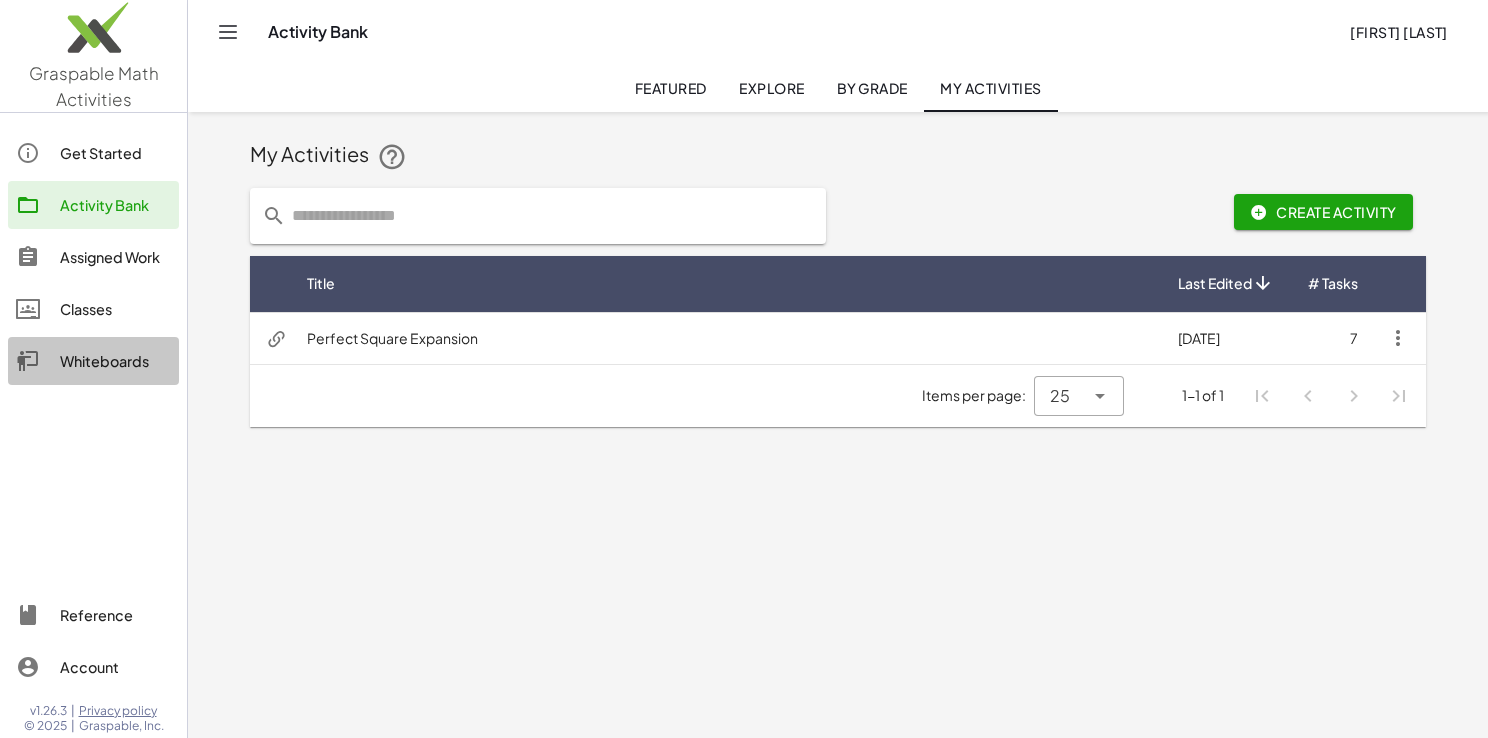 click on "Whiteboards" 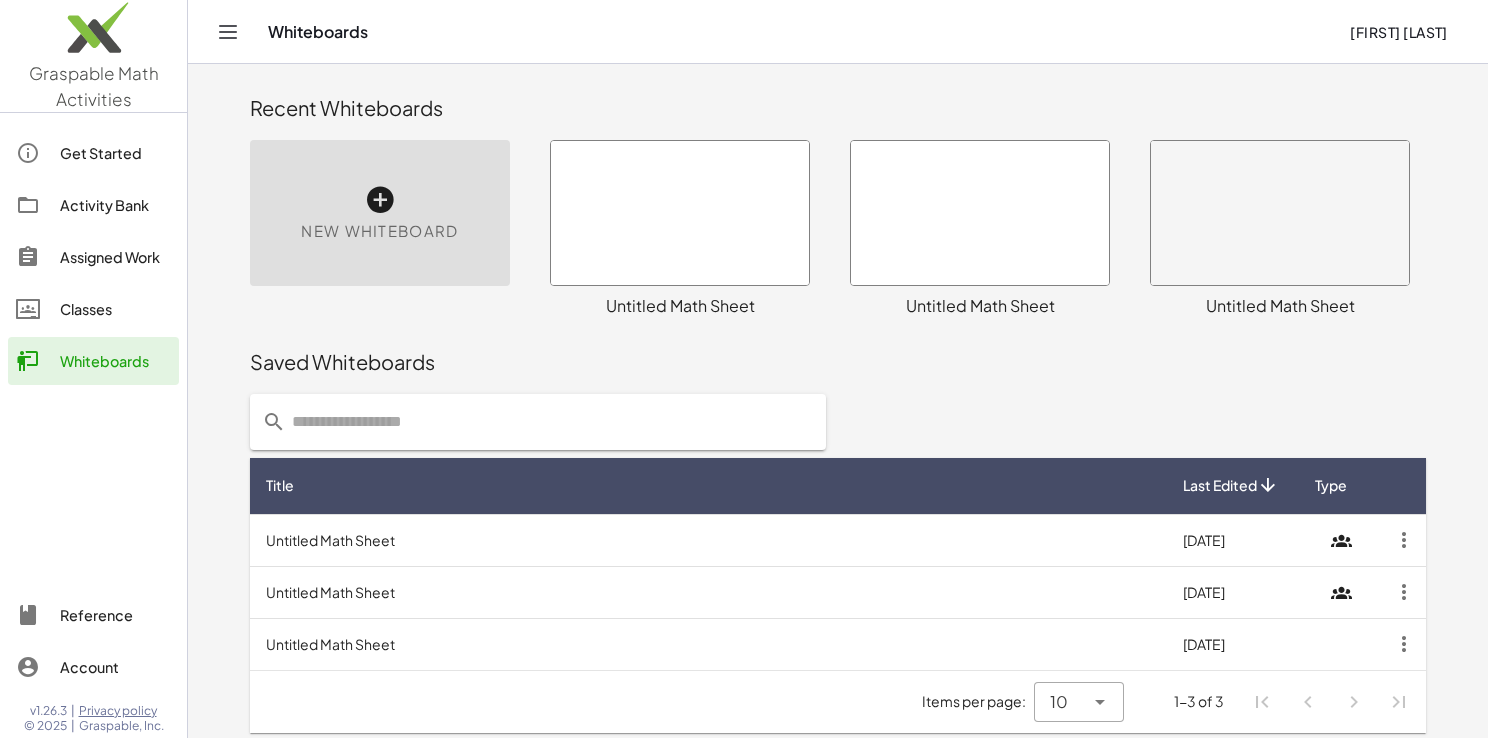 click 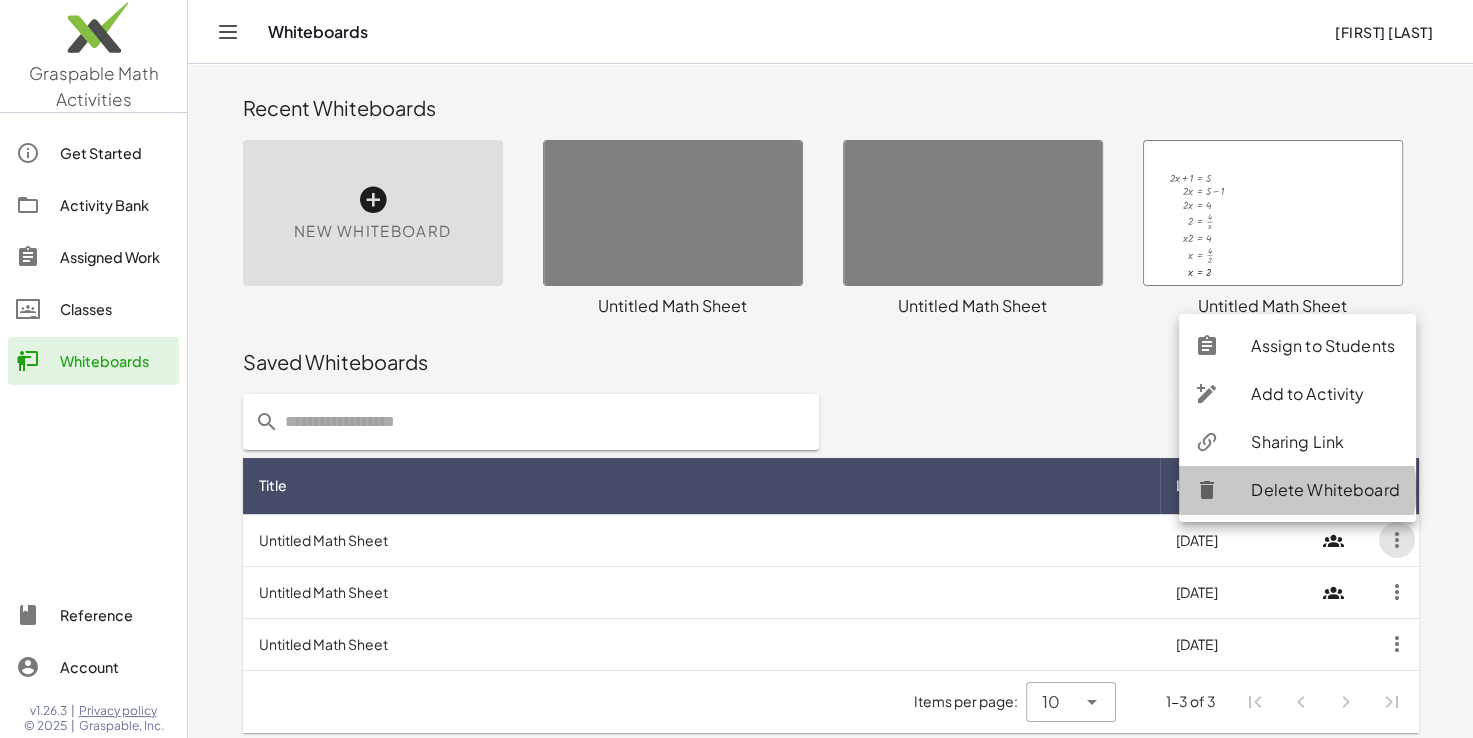 click on "Delete Whiteboard" 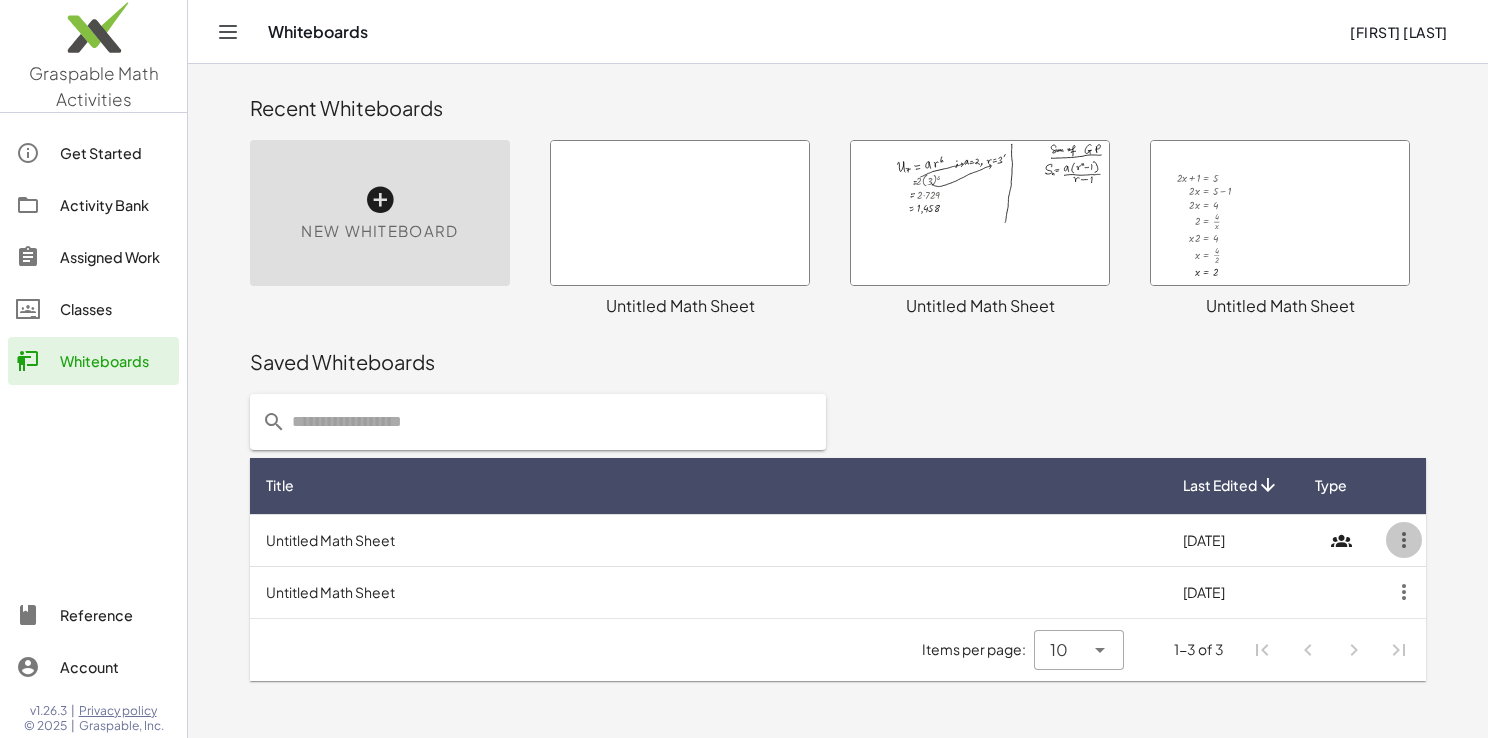 click 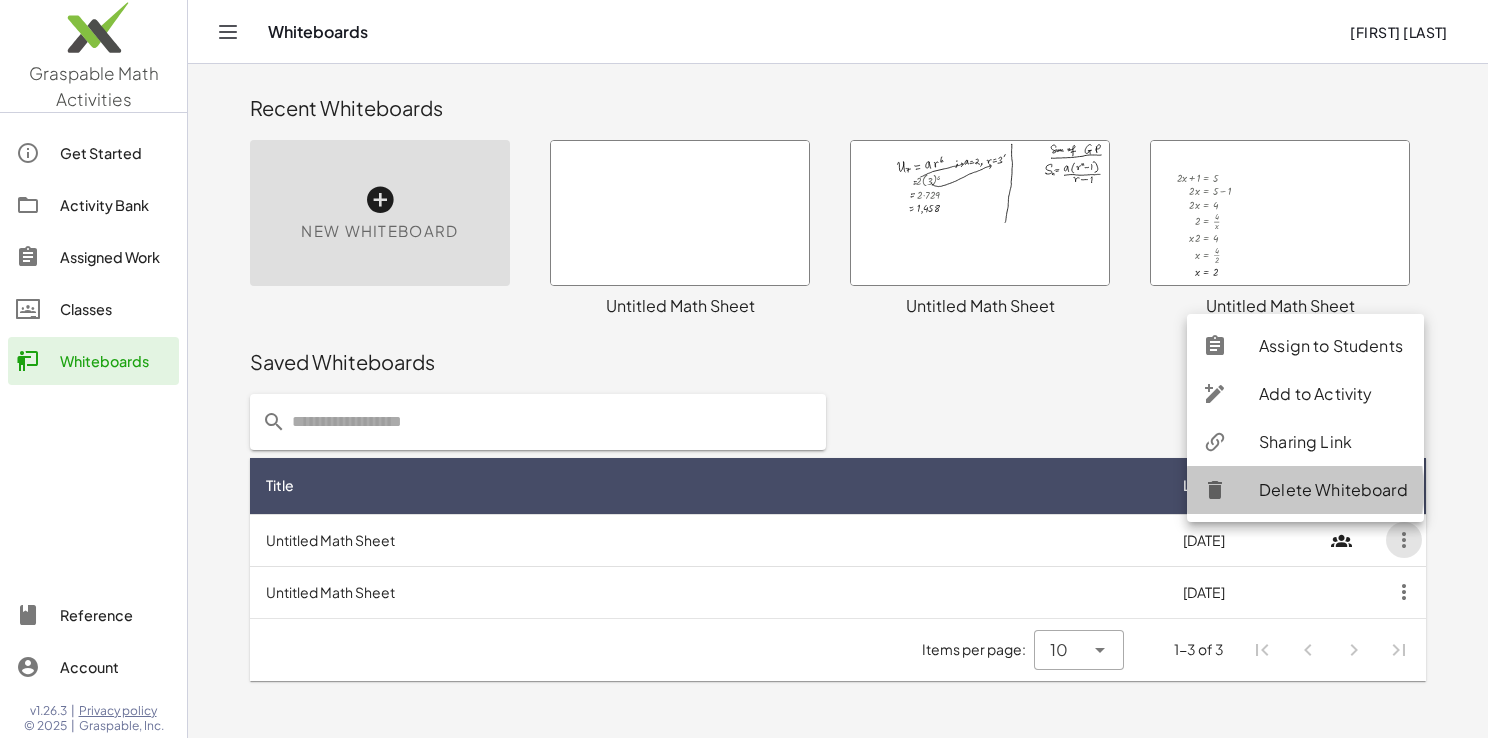 click on "Delete Whiteboard" 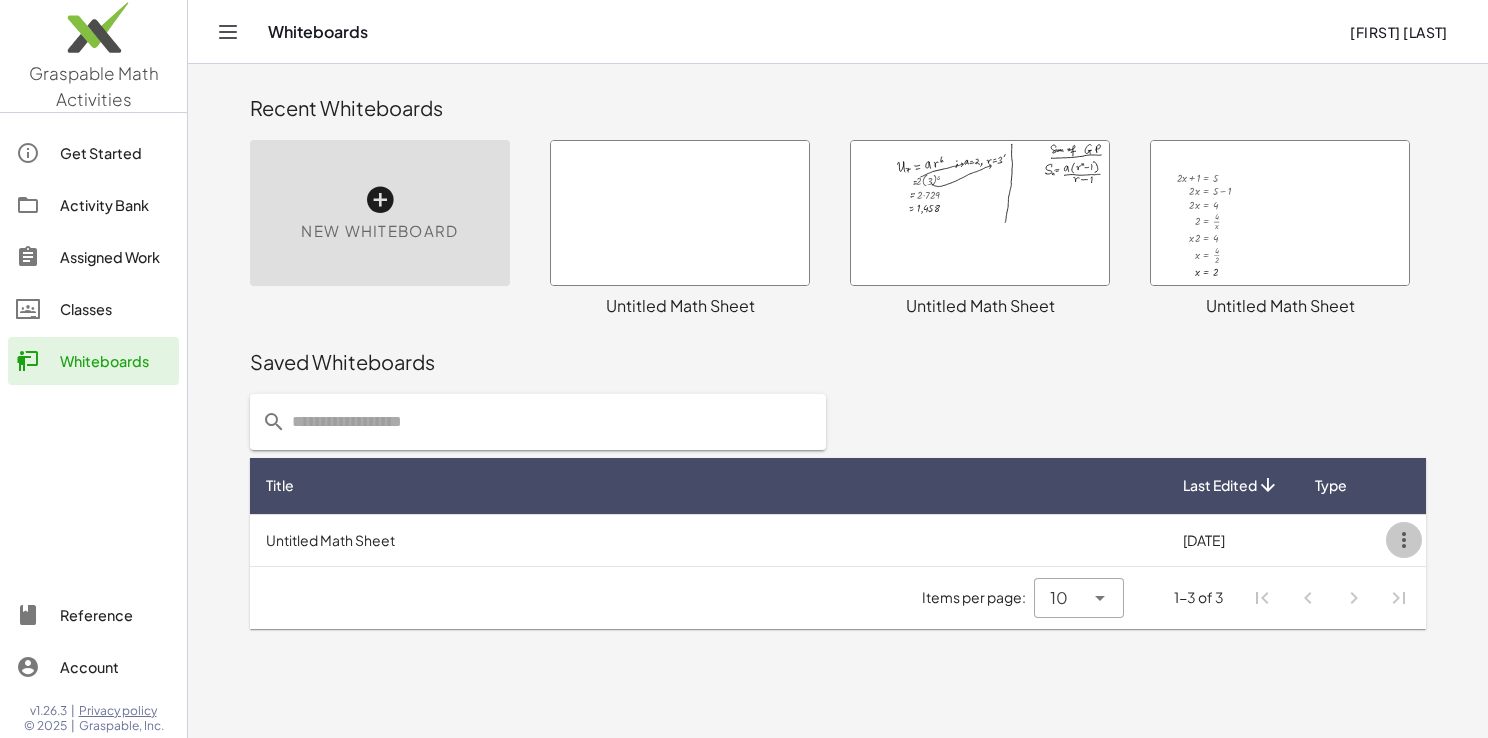 click 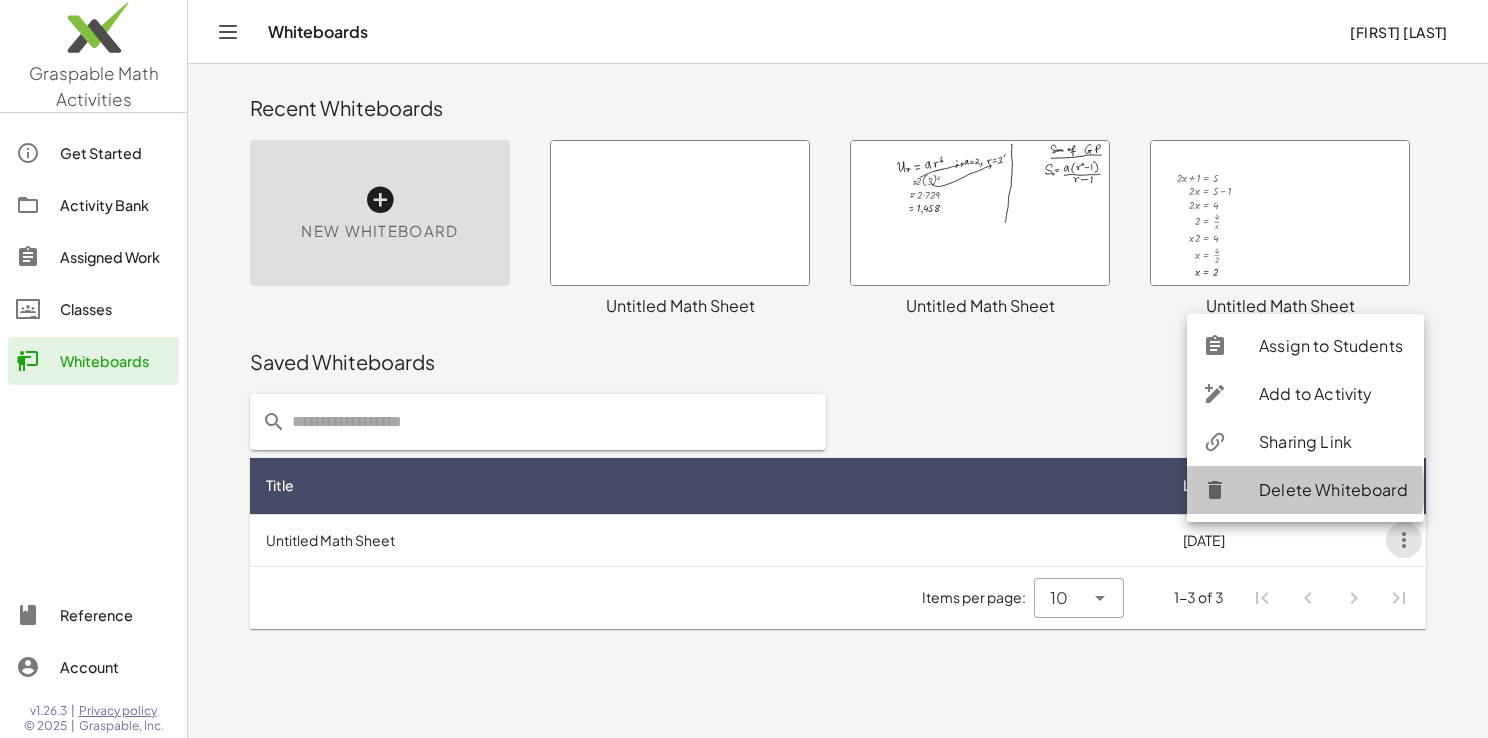 drag, startPoint x: 1260, startPoint y: 491, endPoint x: 844, endPoint y: 98, distance: 572.2805 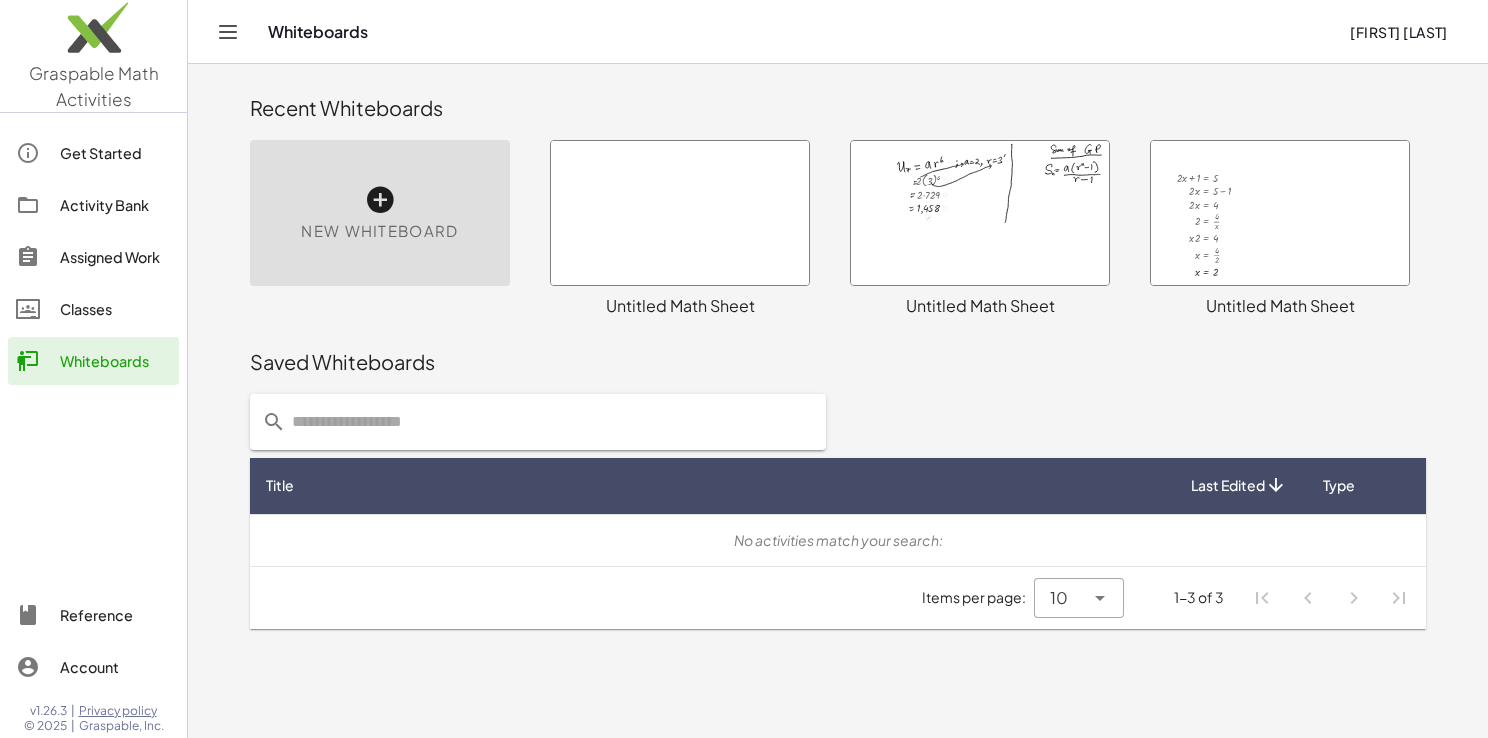 click 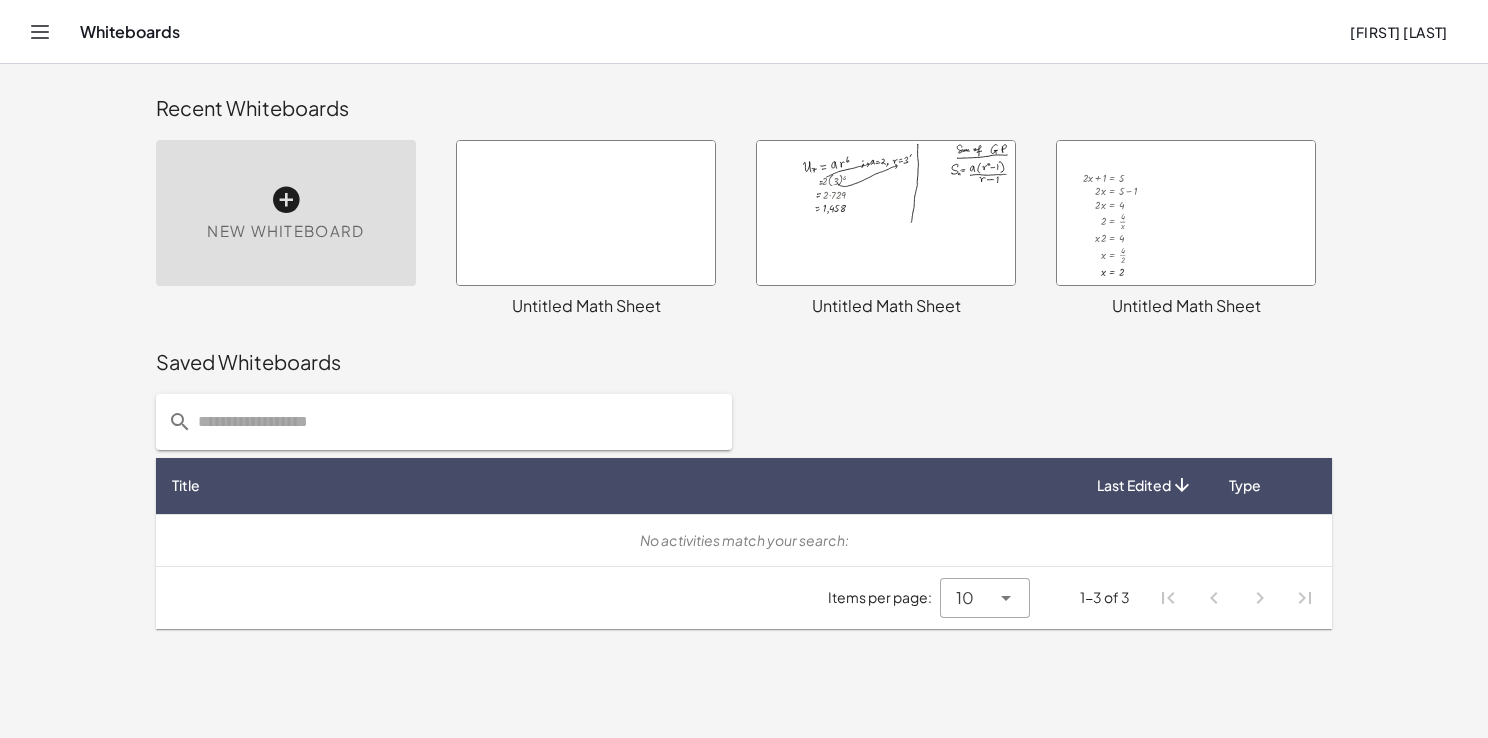 click 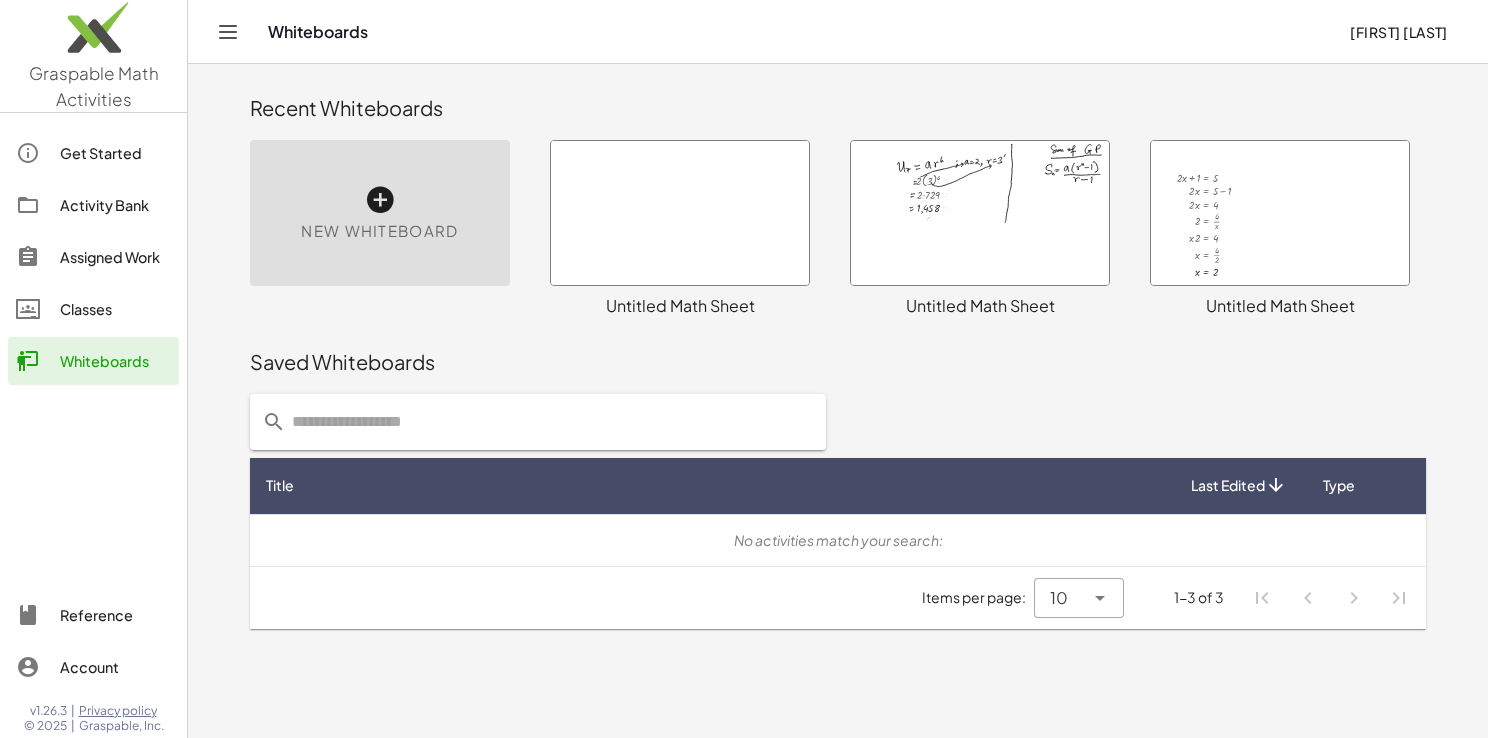click on "Reference" 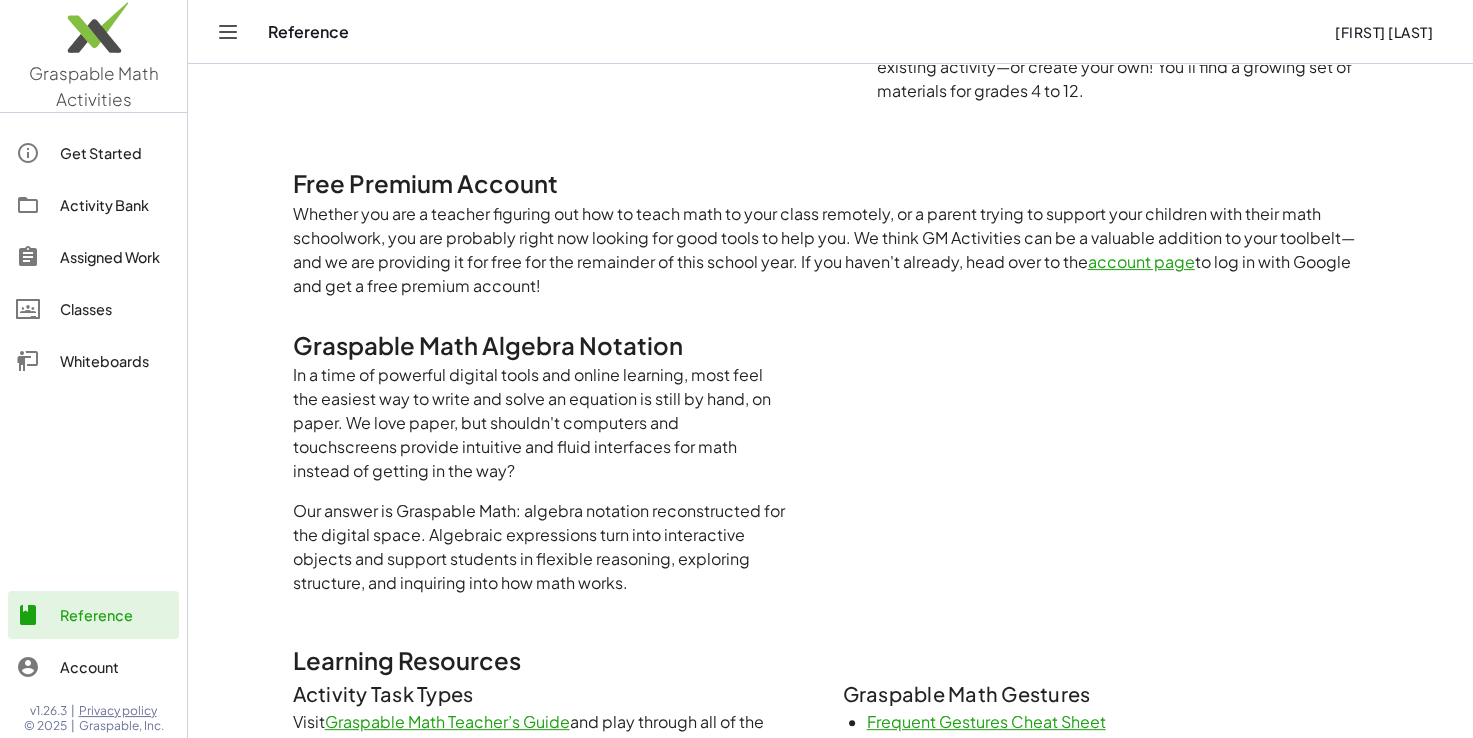 click on "[PRODUCT]" 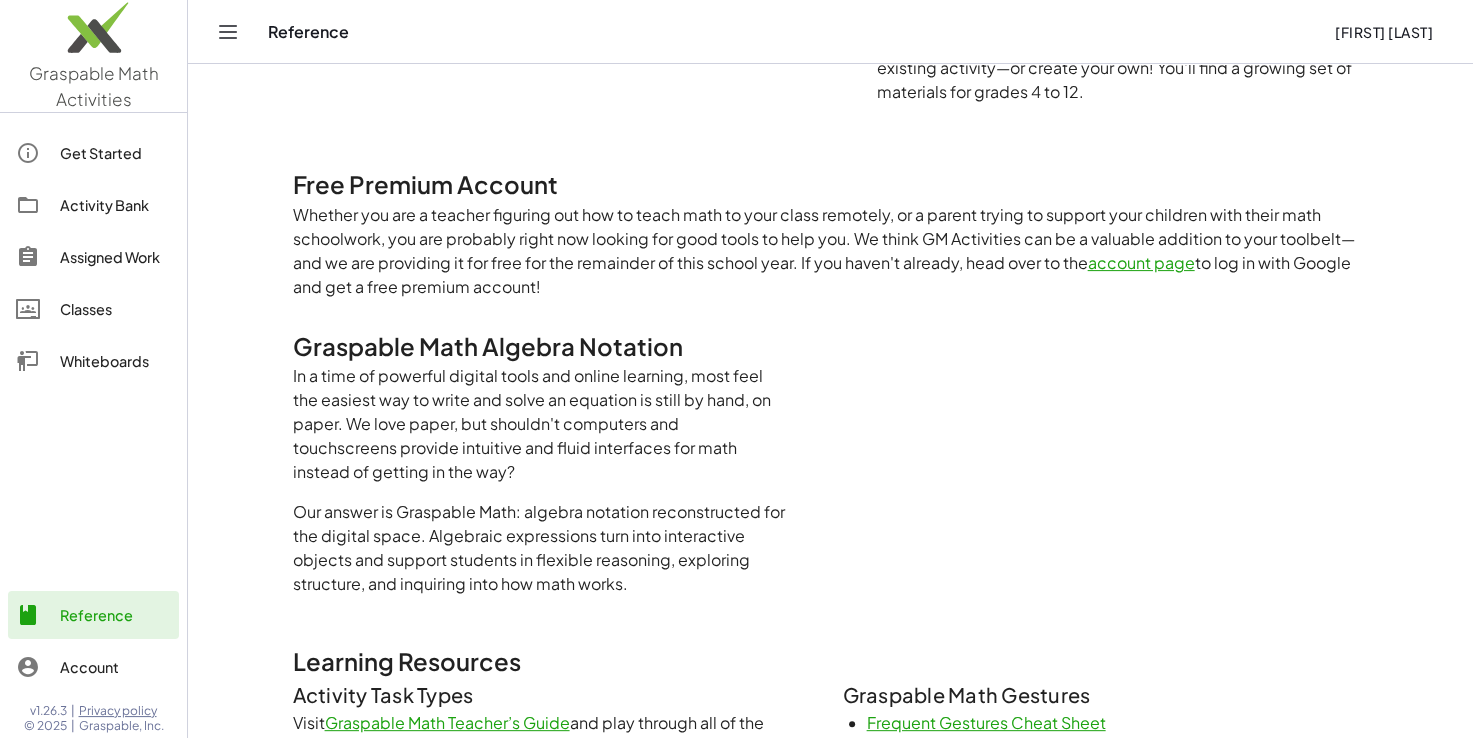 click on "[PRODUCT]" 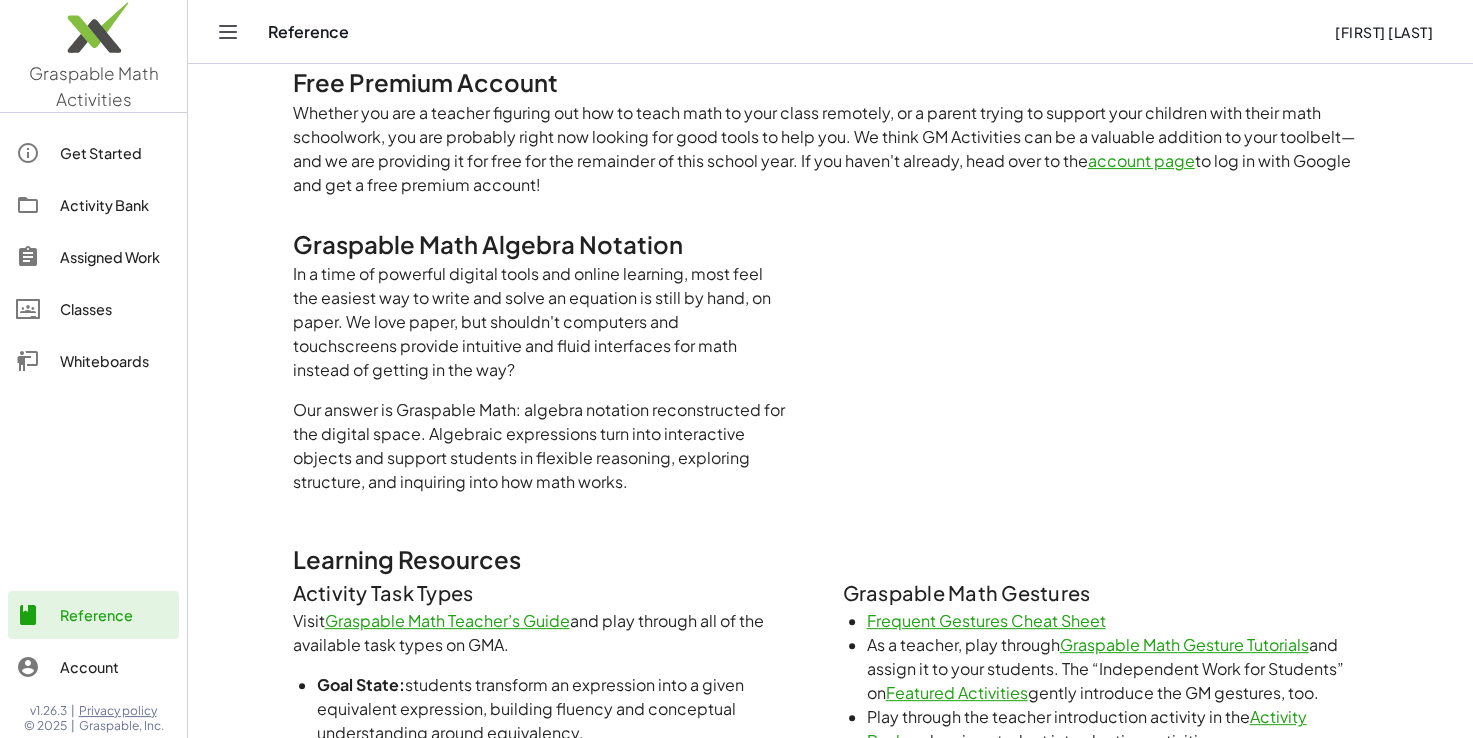 scroll, scrollTop: 573, scrollLeft: 0, axis: vertical 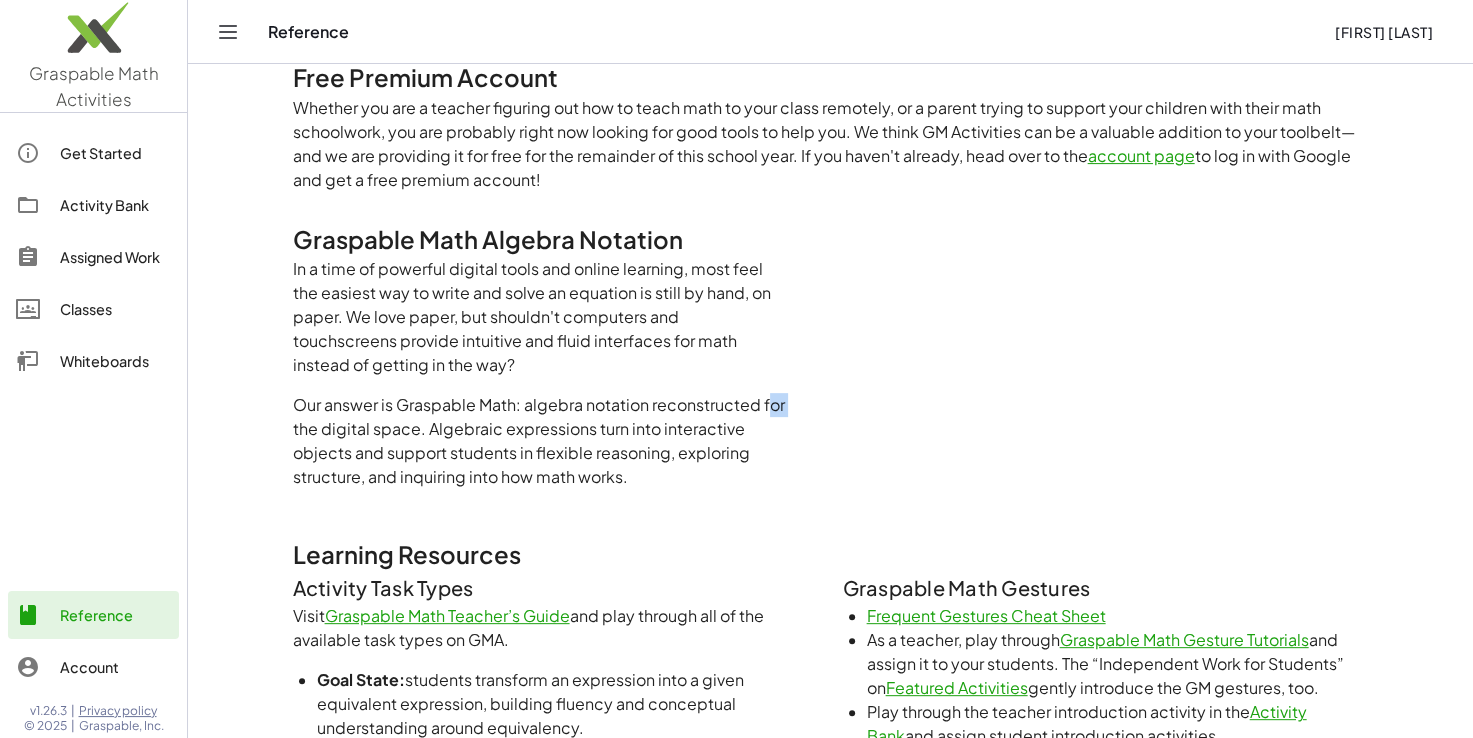 click on "Getting Started  This video provides a quick walk-through of how to  select an activity, assign work, let students join, and review student work.  To assign your first activity, go to the  Activity Bank  and choose an existing activity—or create your own! You'll find a growing set of materials for grades 4 to 12.  Free Premium Account  Whether you are a teacher figuring out how to teach math to your class remotely, or a parent trying to support your children with their math schoolwork, you are probably right now looking for good tools to help you. We think GM Activities can be a valuable addition to your toolbelt—and we are providing it for free for the remainder of this school year. If you haven't already, head over to the  account page  to log in with Google and get a free premium account!  Graspable Math Algebra Notation Learning Resources Activity Task Types  Visit  Graspable Math Teacher’s Guide  and play through all of the available task types on GMA.  Goal State: Canvas: Graspable Math Canvas ." at bounding box center (831, 512) 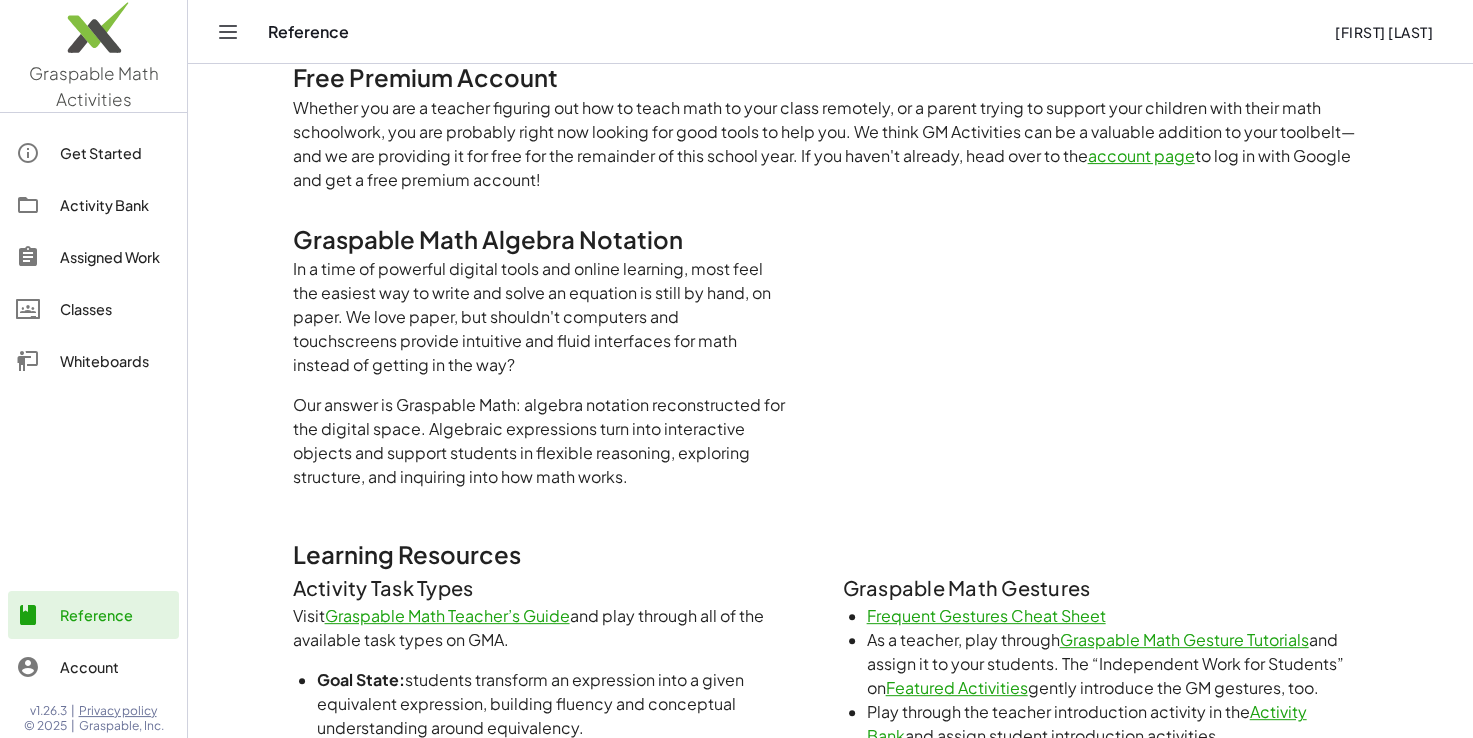 click on "Assigned Work" 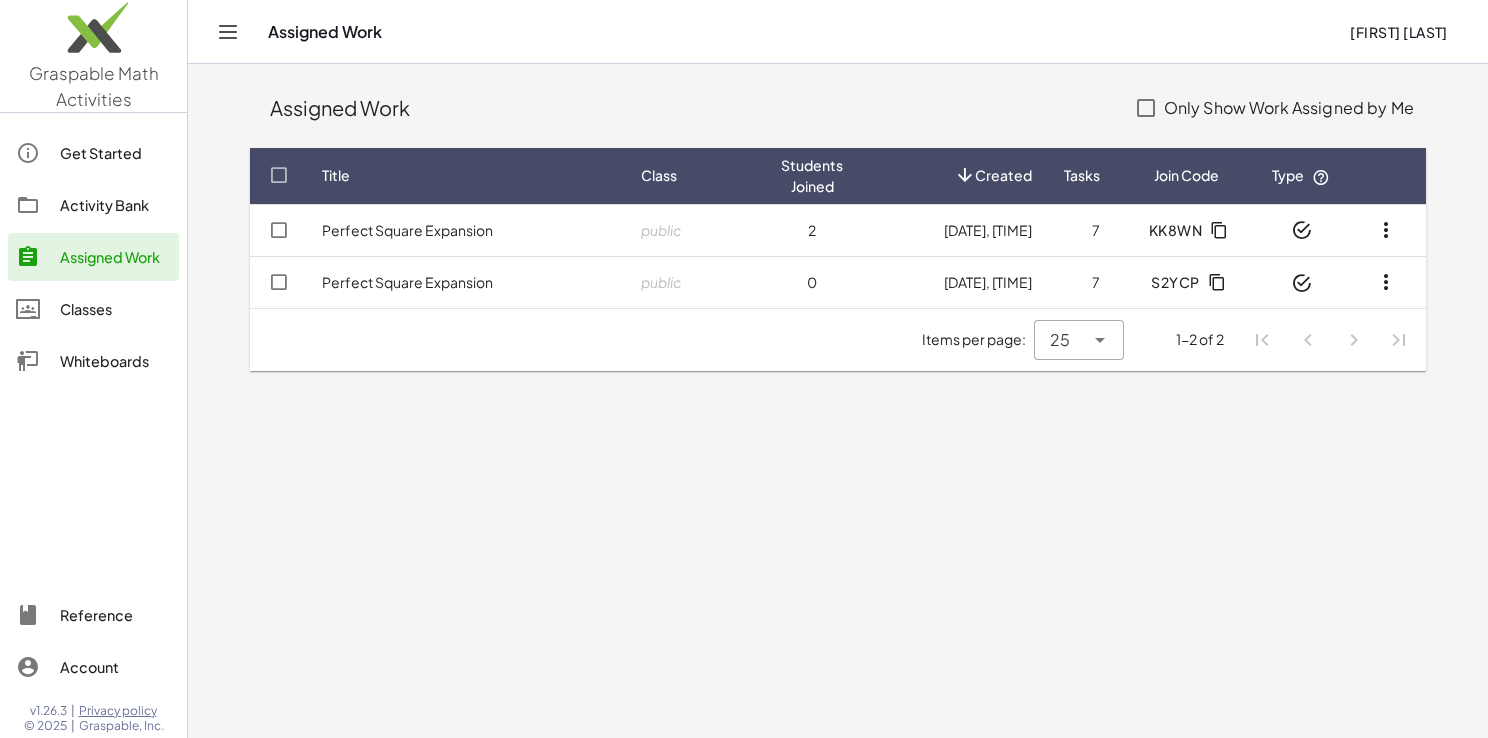 click on "Classes" 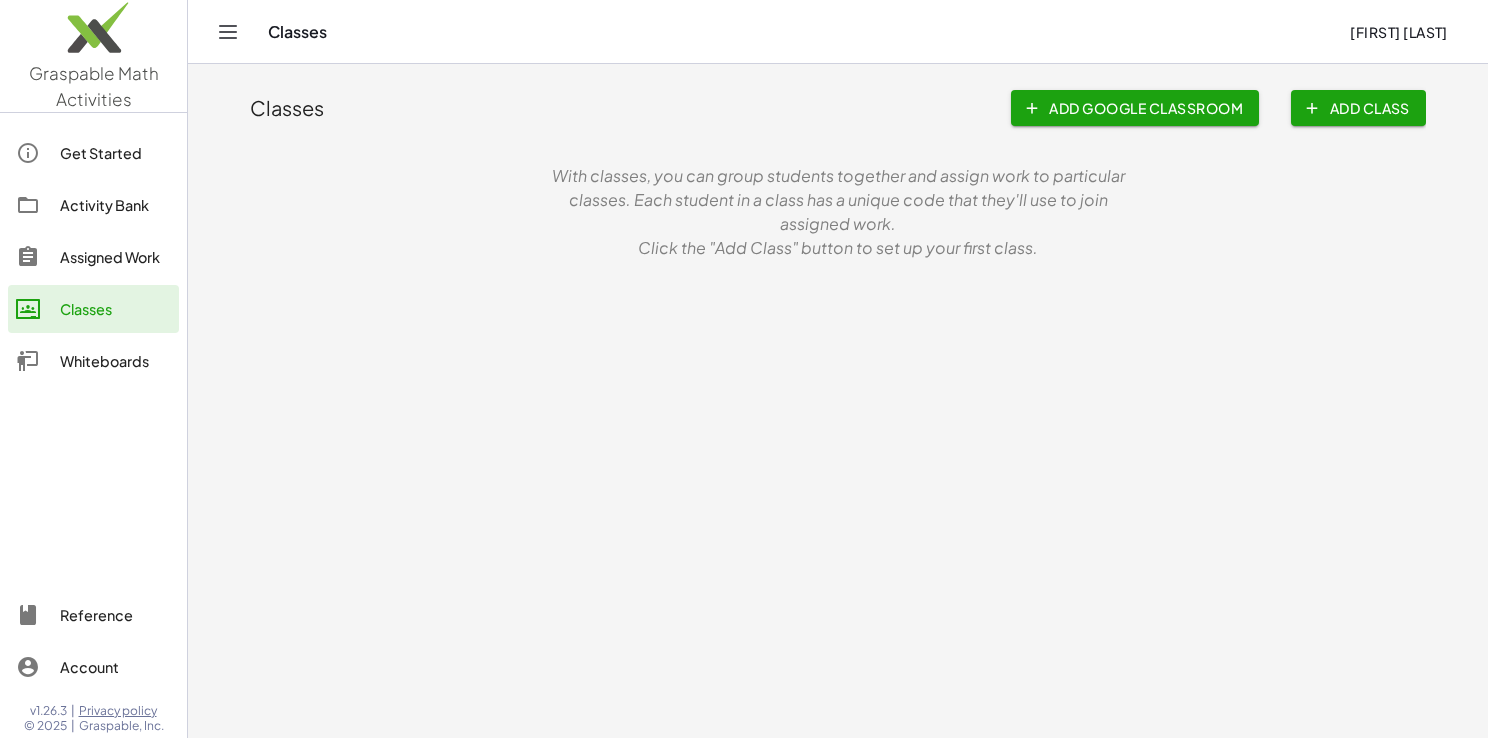 click on "Graspable Math Activities" at bounding box center [93, 56] 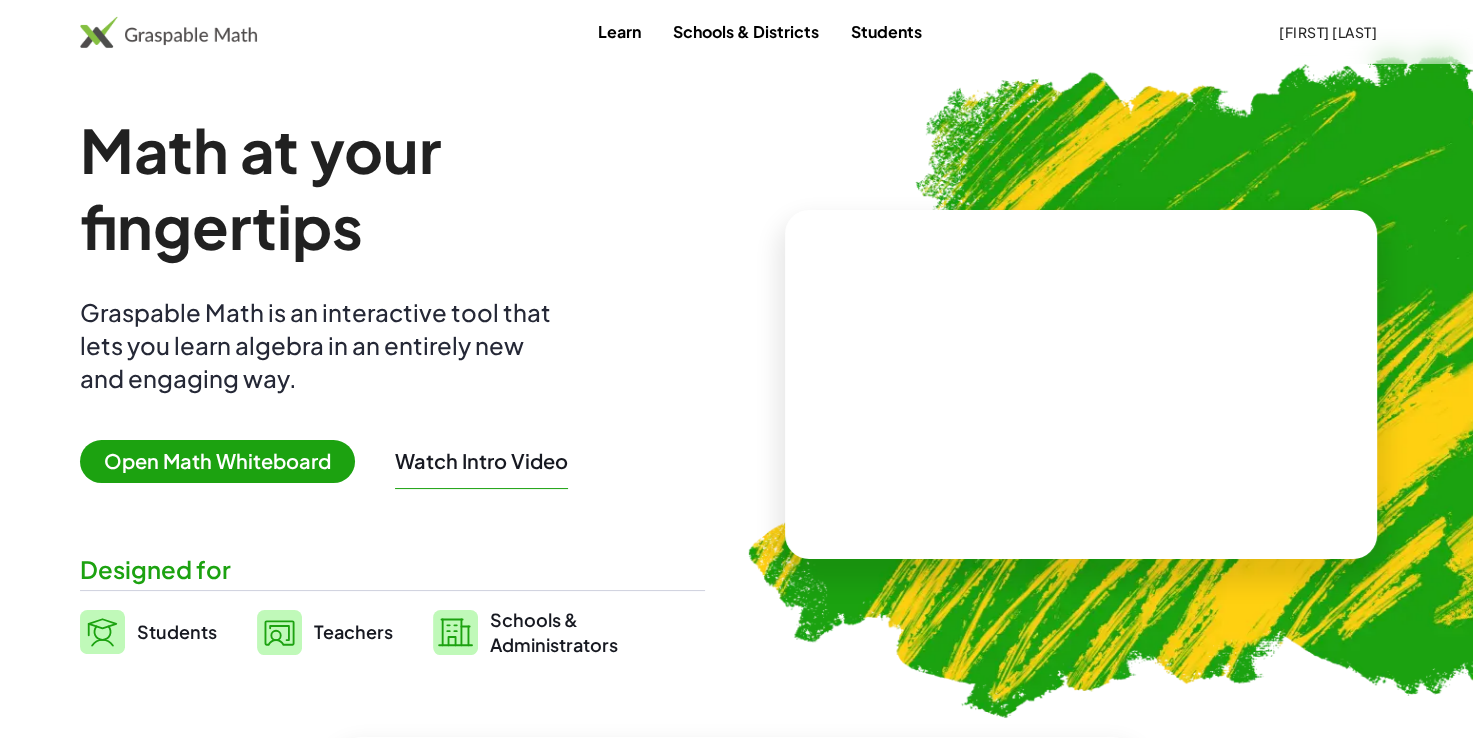 click on "Learn" at bounding box center [619, 31] 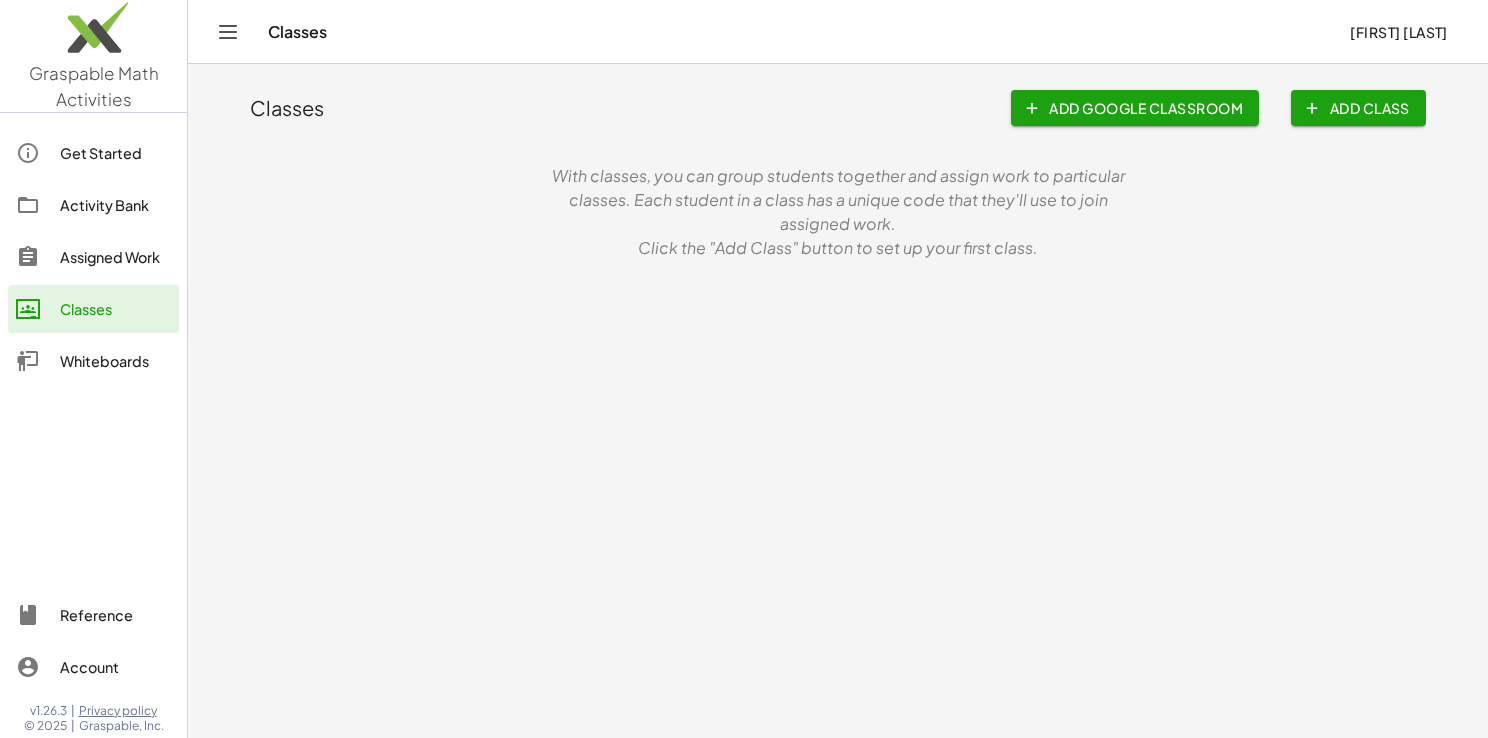 click on "Activity Bank" 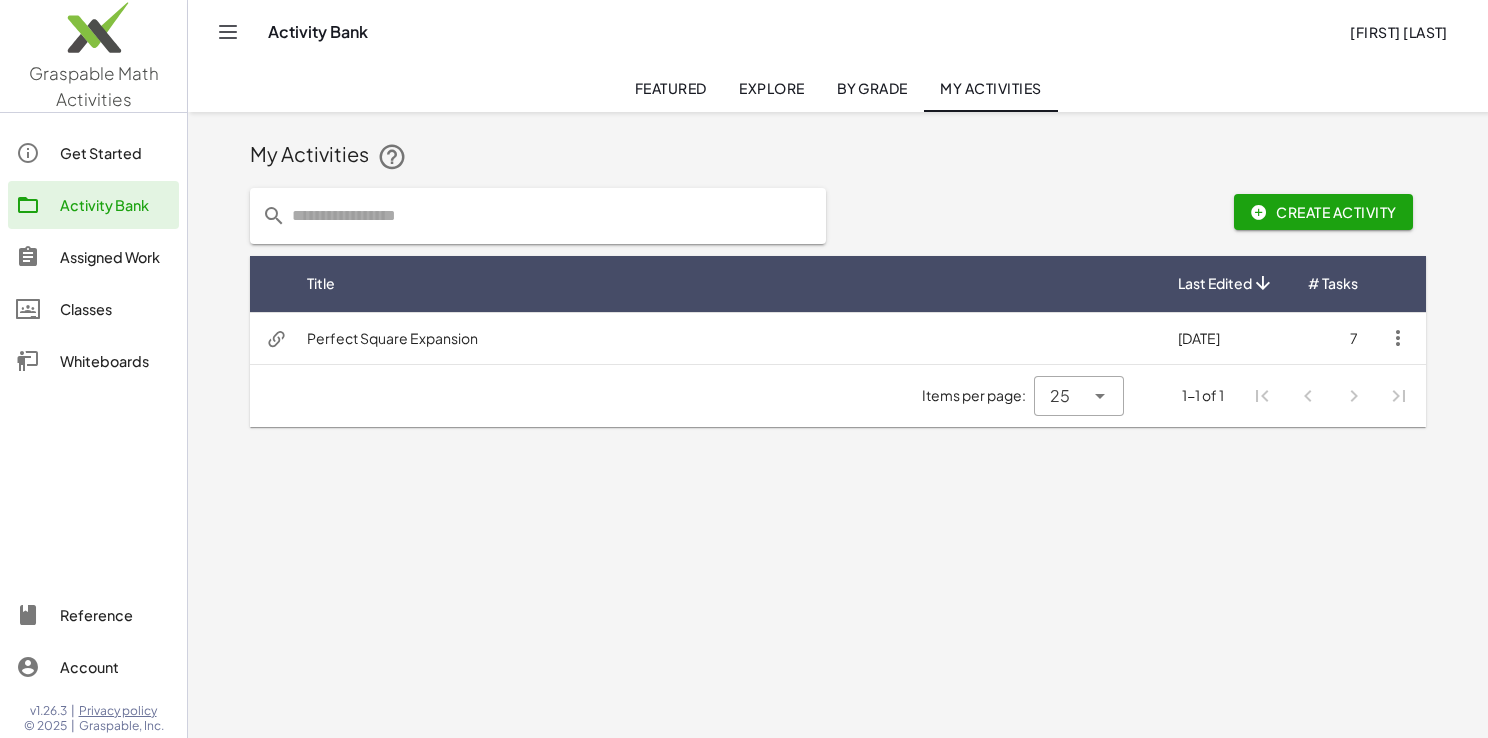 click 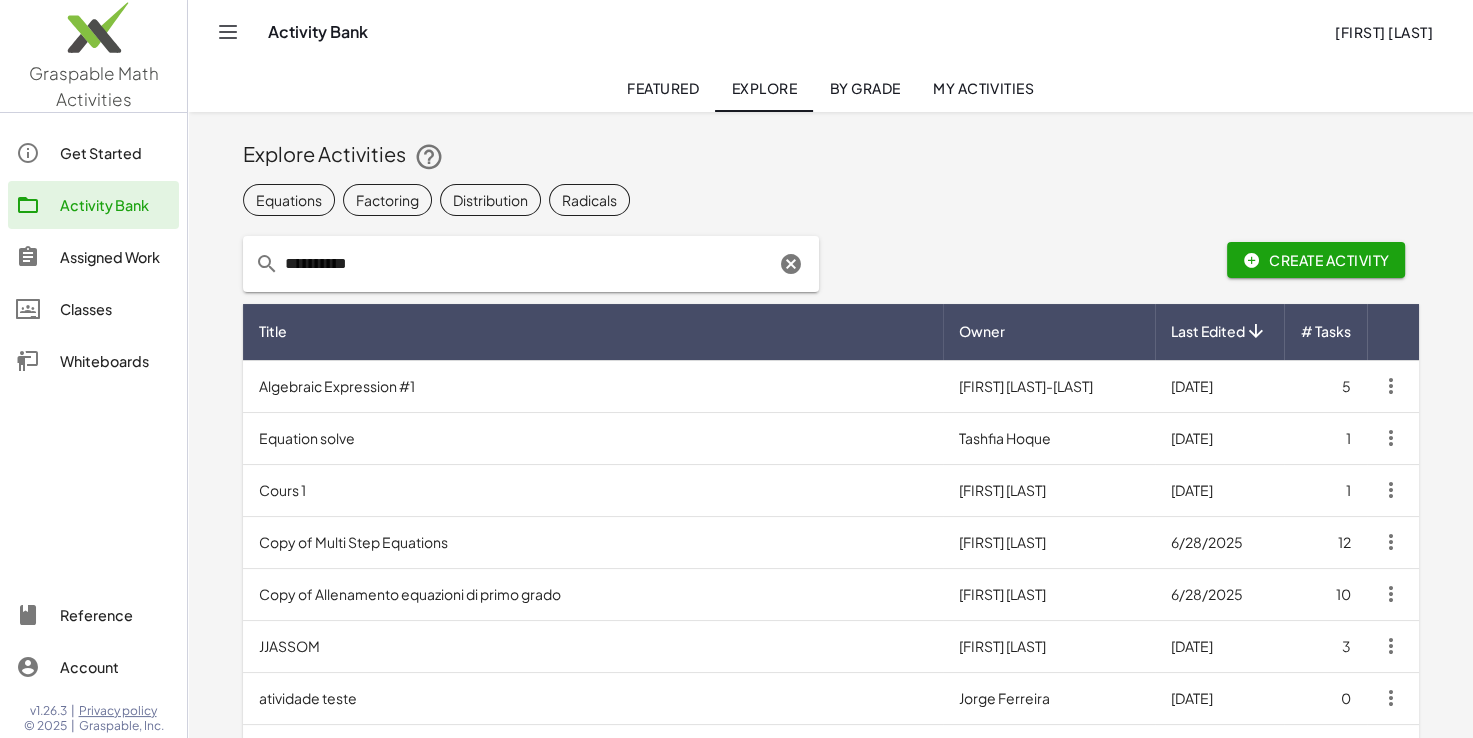 type on "**********" 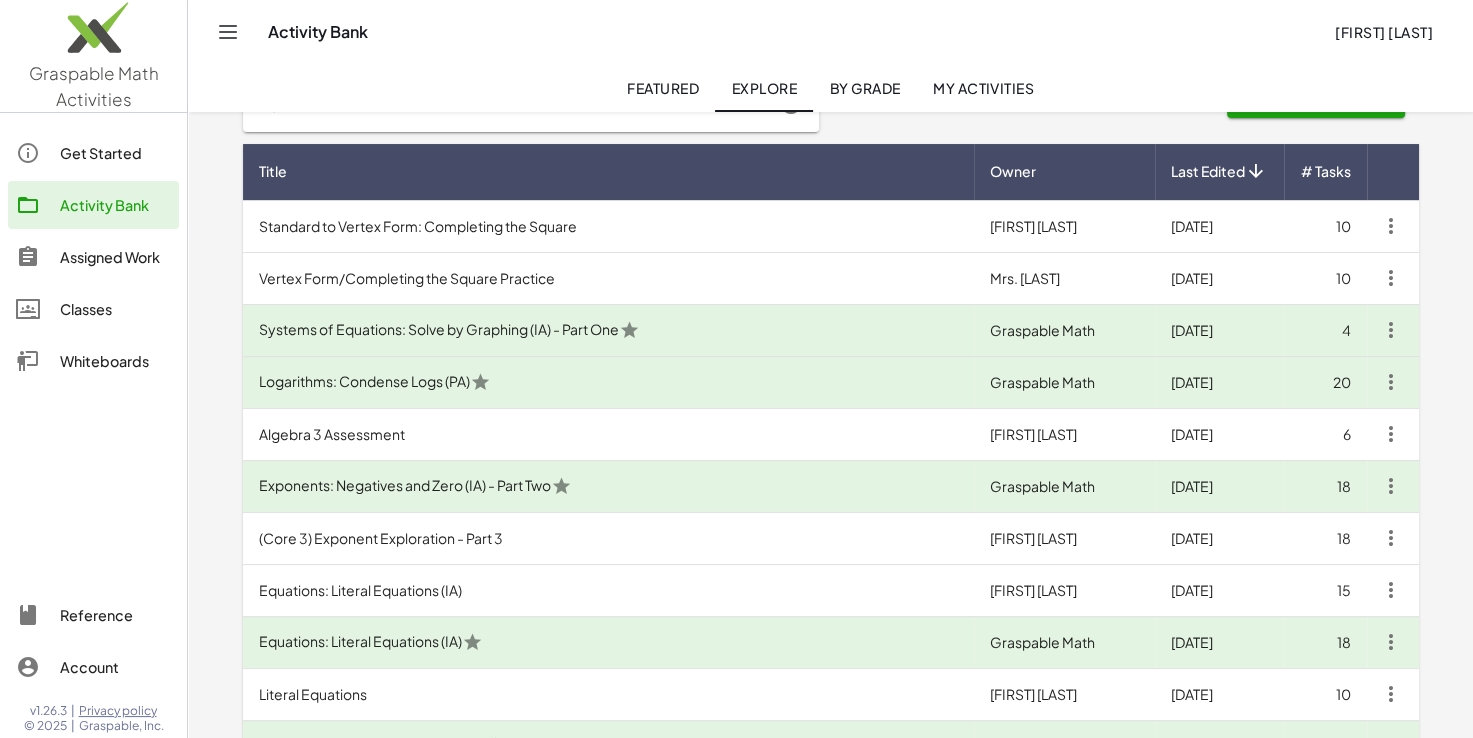 scroll, scrollTop: 163, scrollLeft: 0, axis: vertical 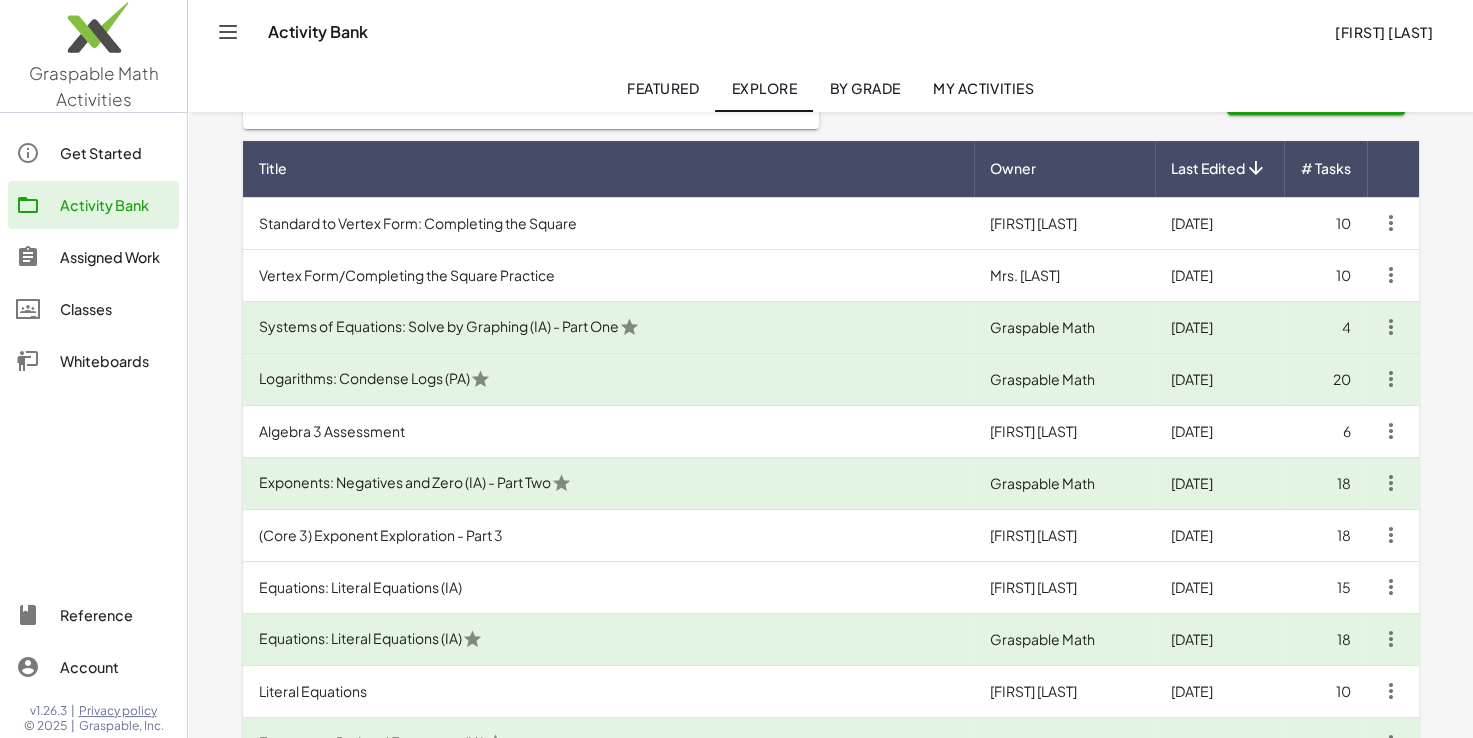 click at bounding box center [1391, 223] 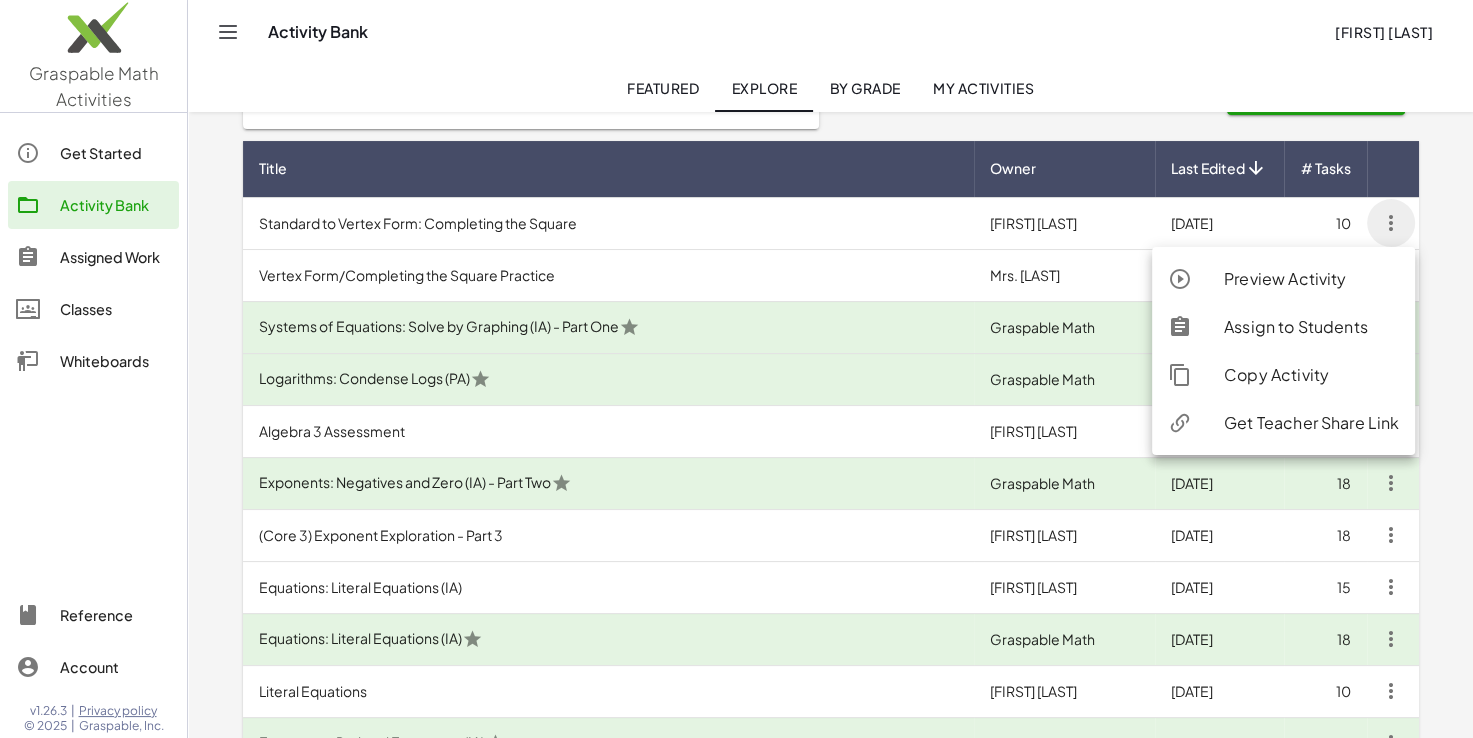 click 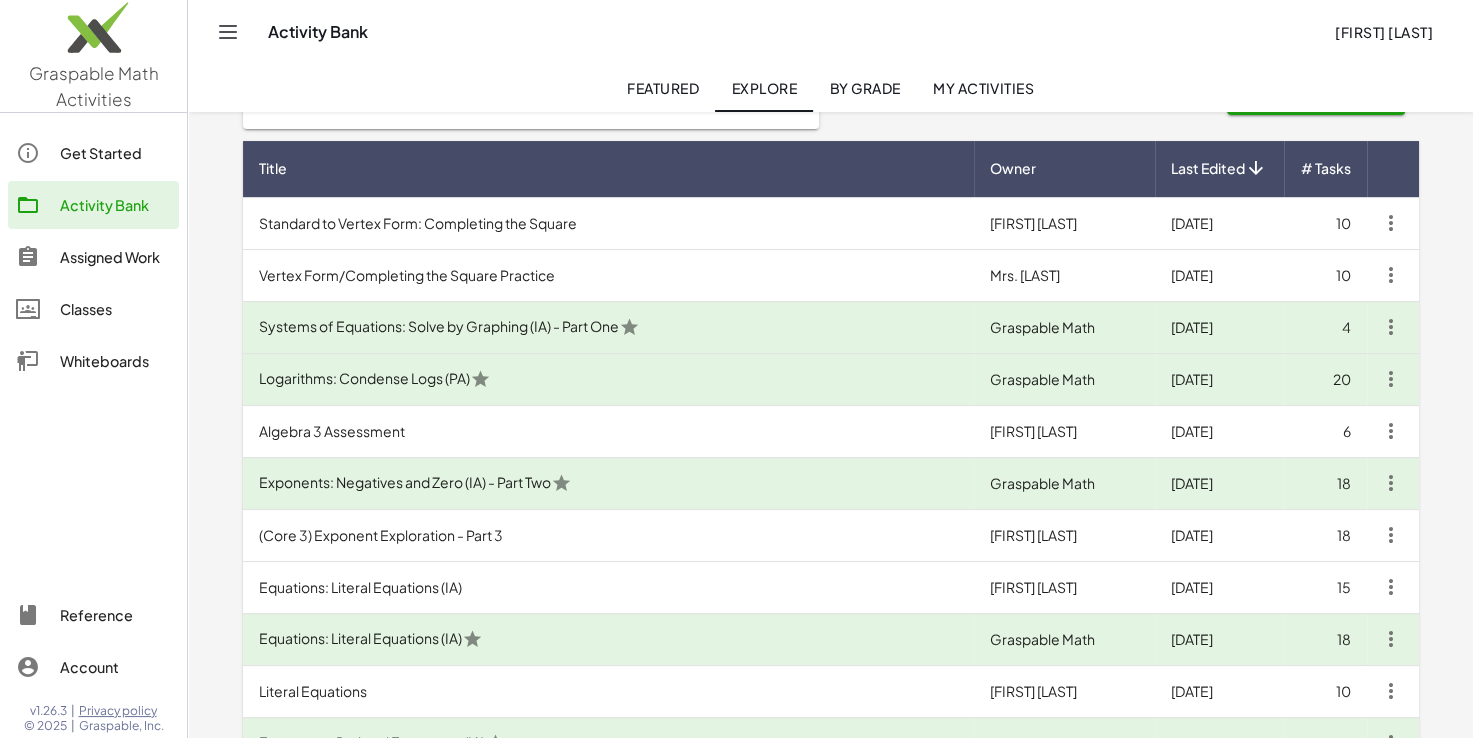 click on "Exponents: Negatives and Zero (IA) - Part Two" at bounding box center [608, 483] 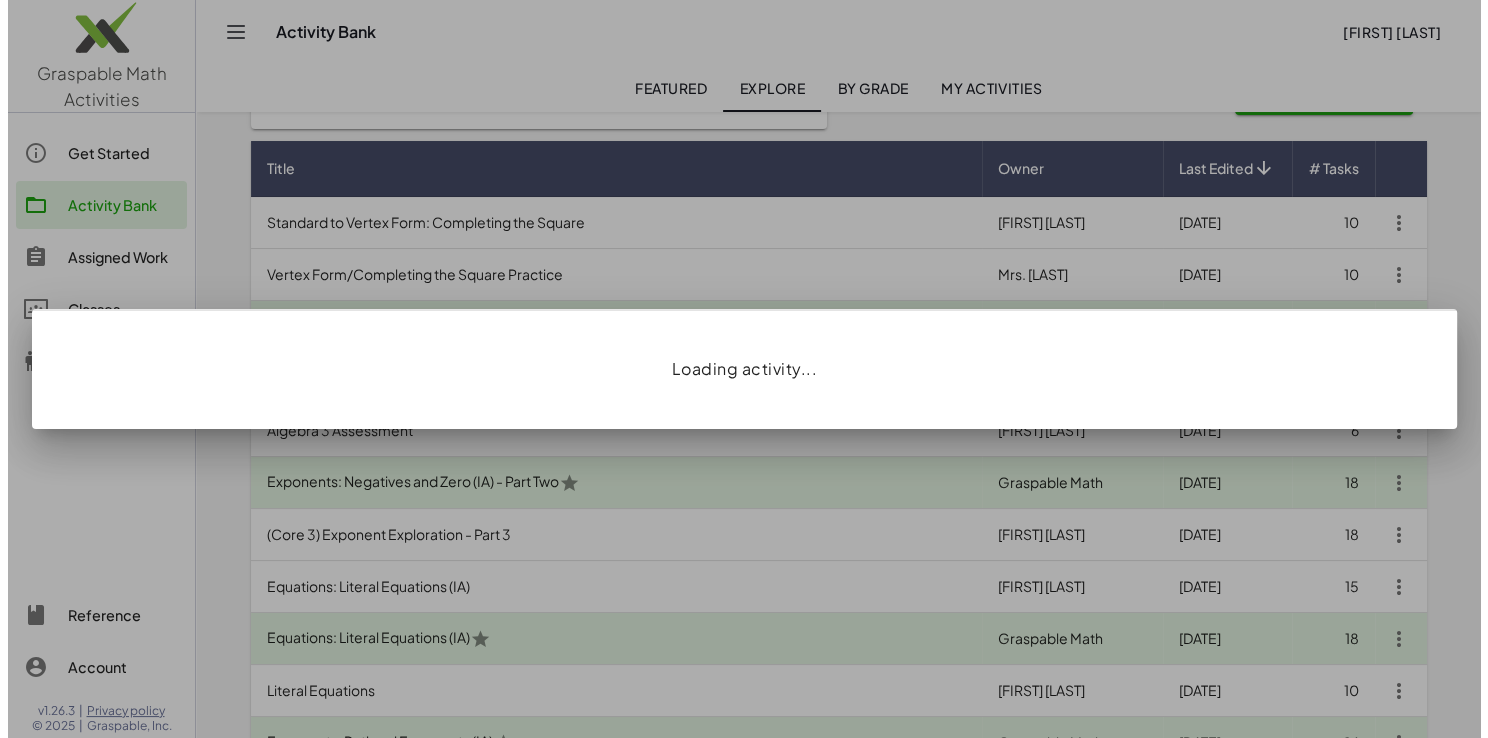scroll, scrollTop: 0, scrollLeft: 0, axis: both 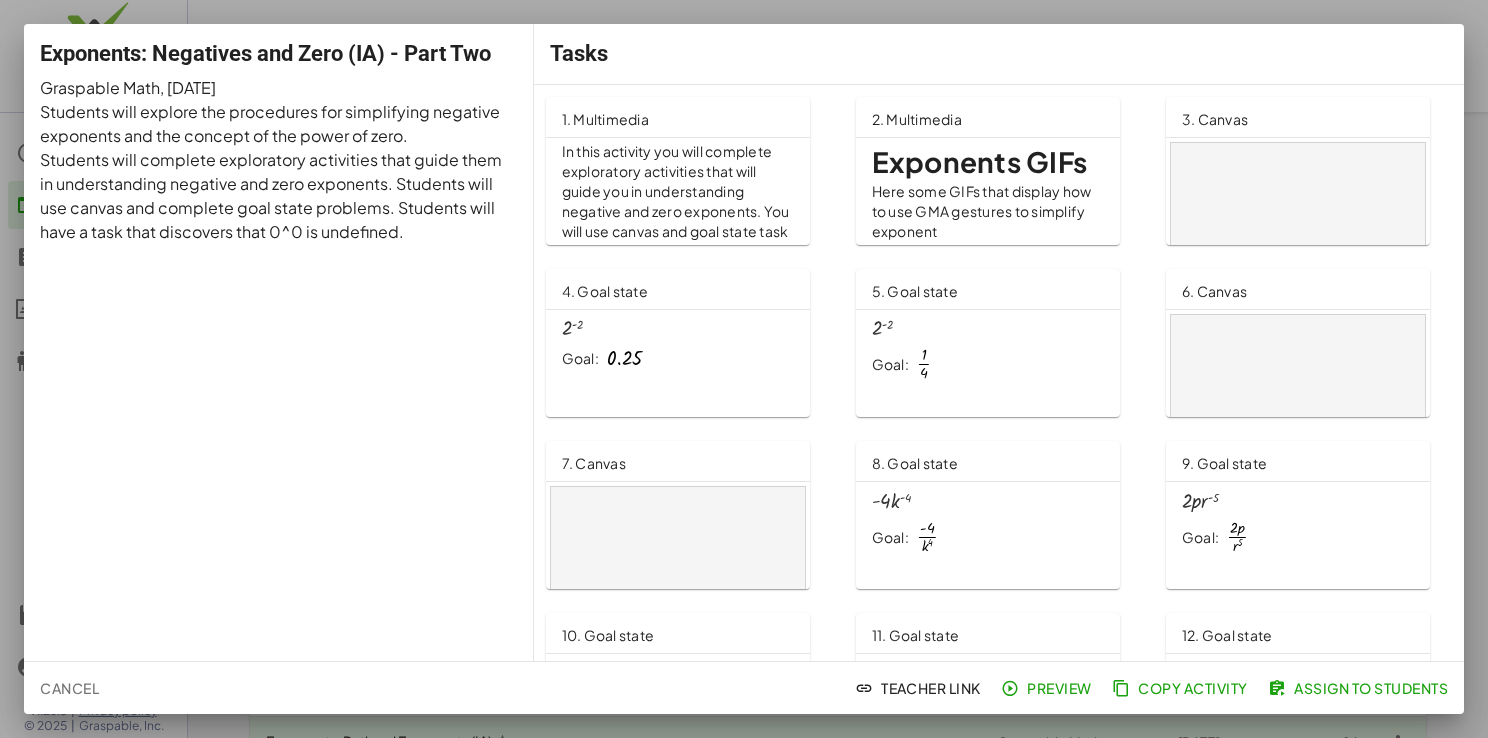 click on "Students will complete exploratory activities that guide them in understanding negative and zero exponents.  Students will use canvas and complete goal state problems.  Students will have a task that discovers that 0^0 is undefined." at bounding box center (279, 196) 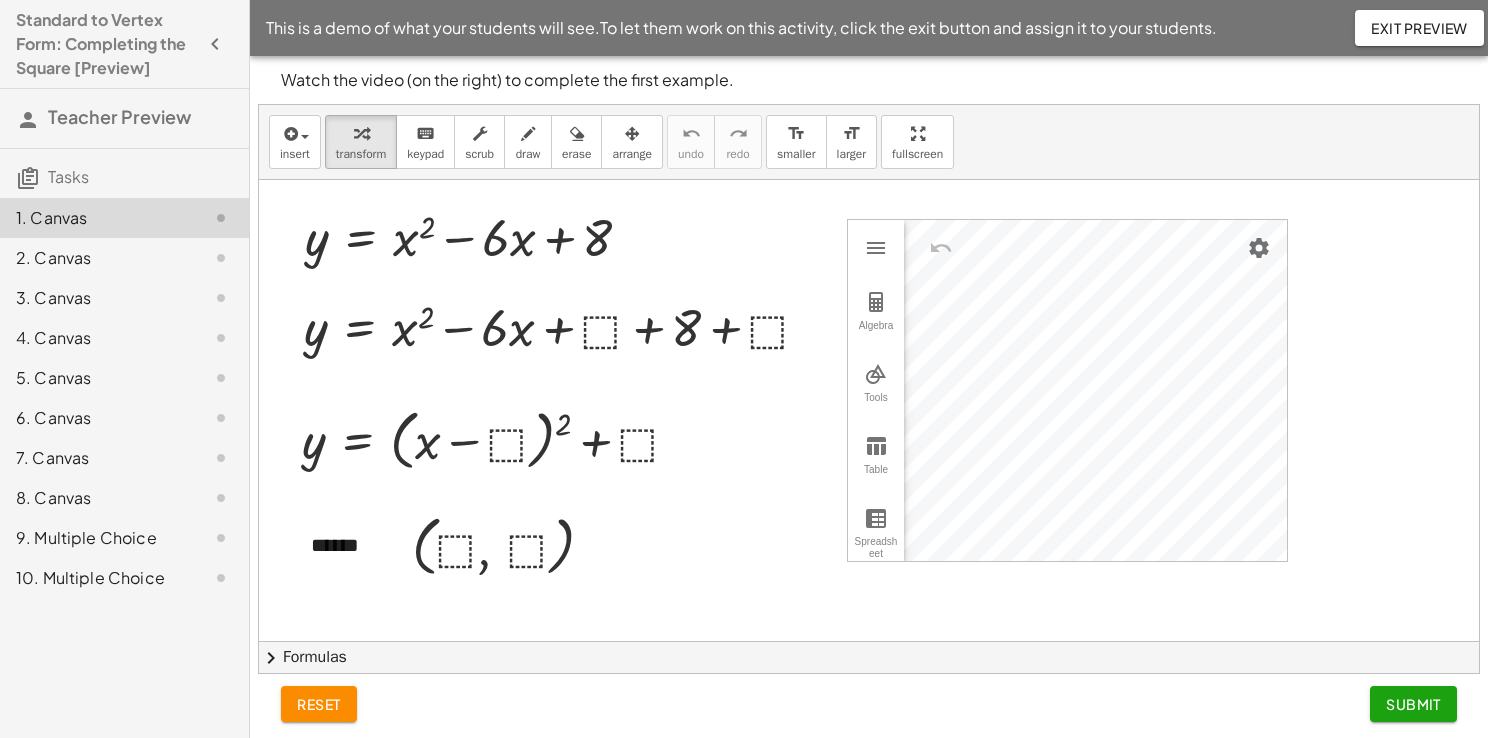 scroll, scrollTop: 0, scrollLeft: 0, axis: both 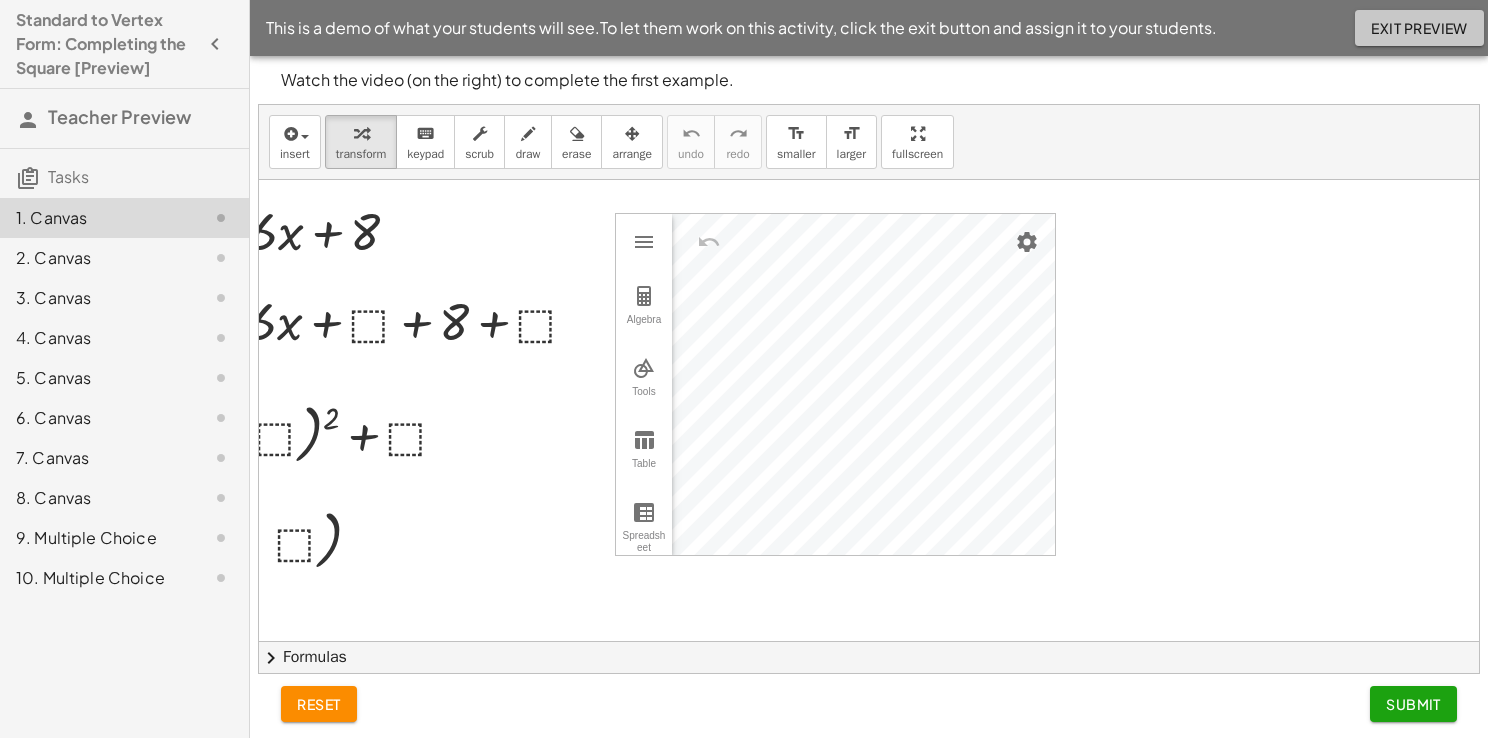 click on "Exit Preview" 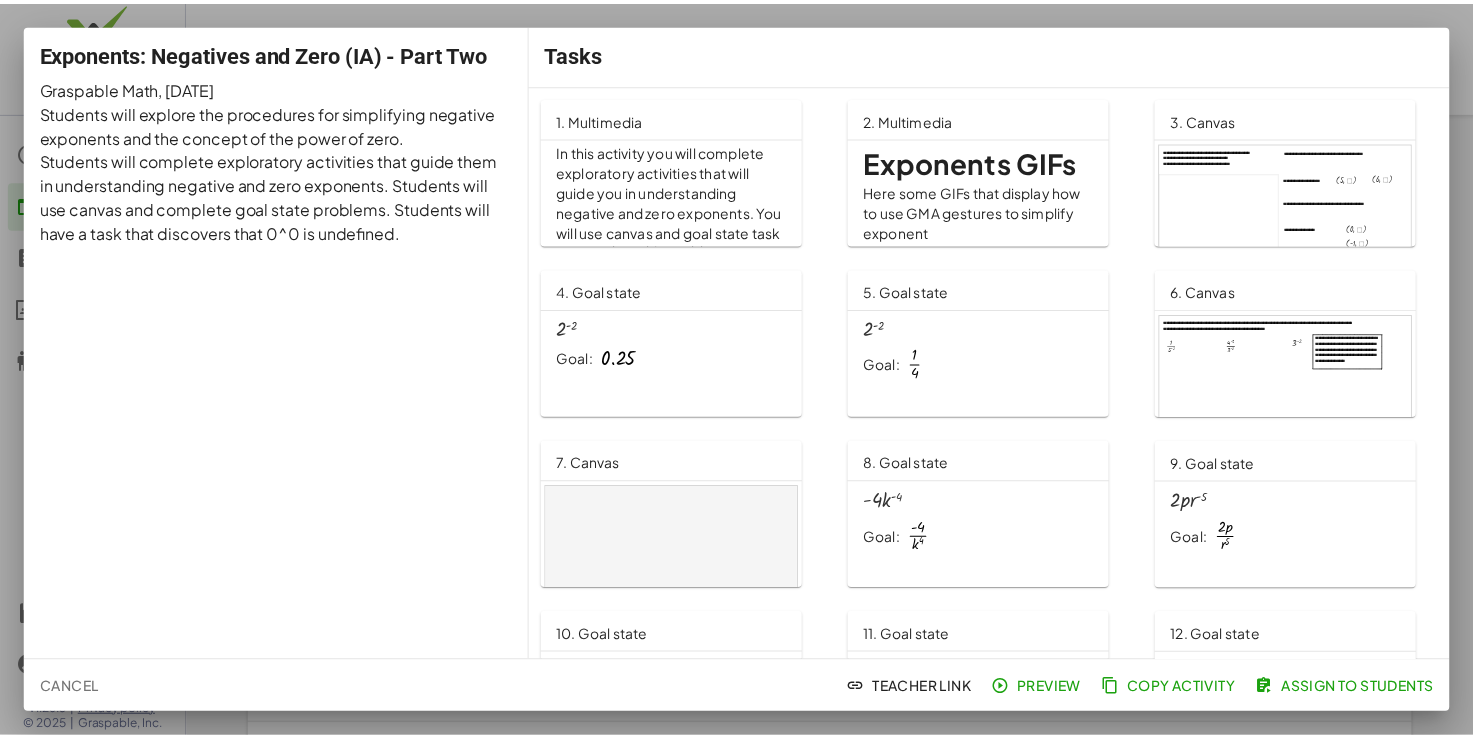 scroll, scrollTop: 0, scrollLeft: 0, axis: both 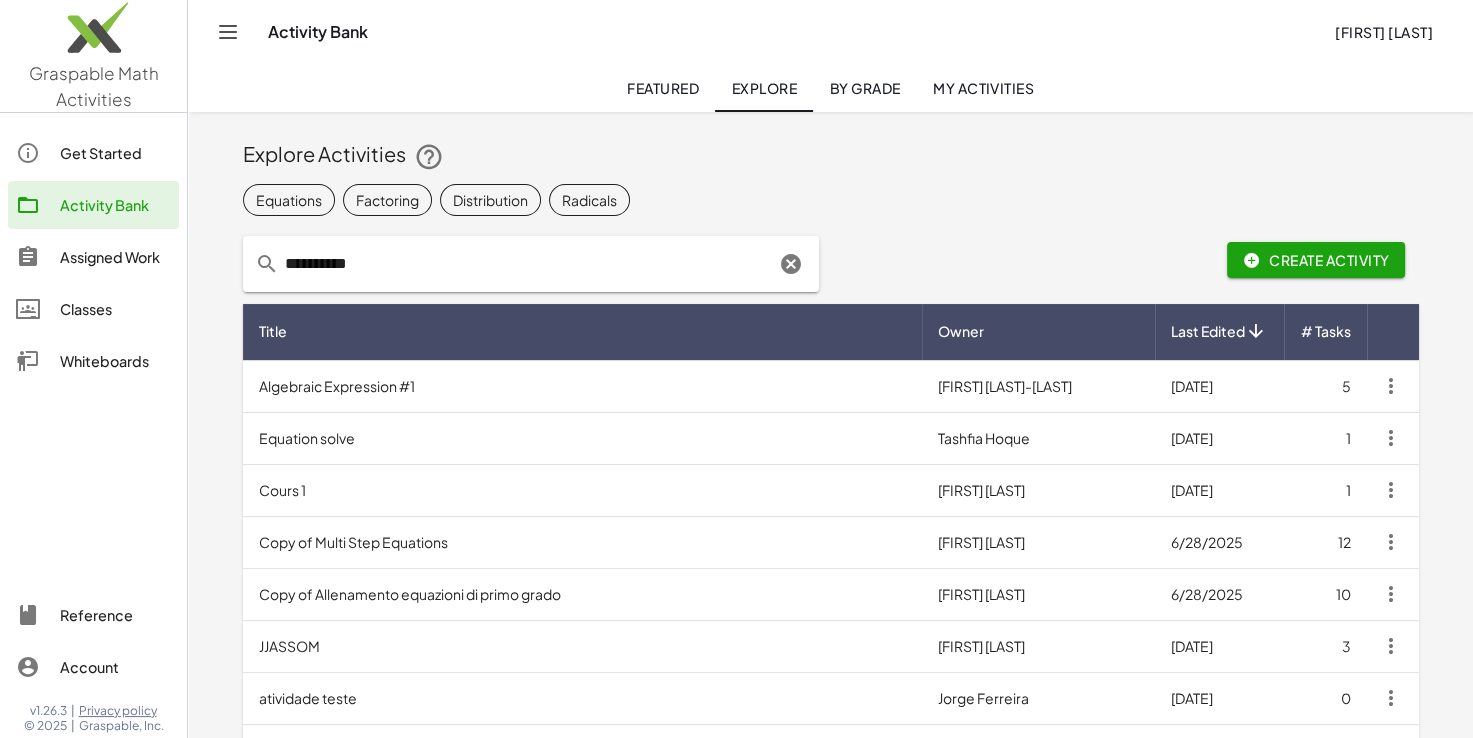 type on "**********" 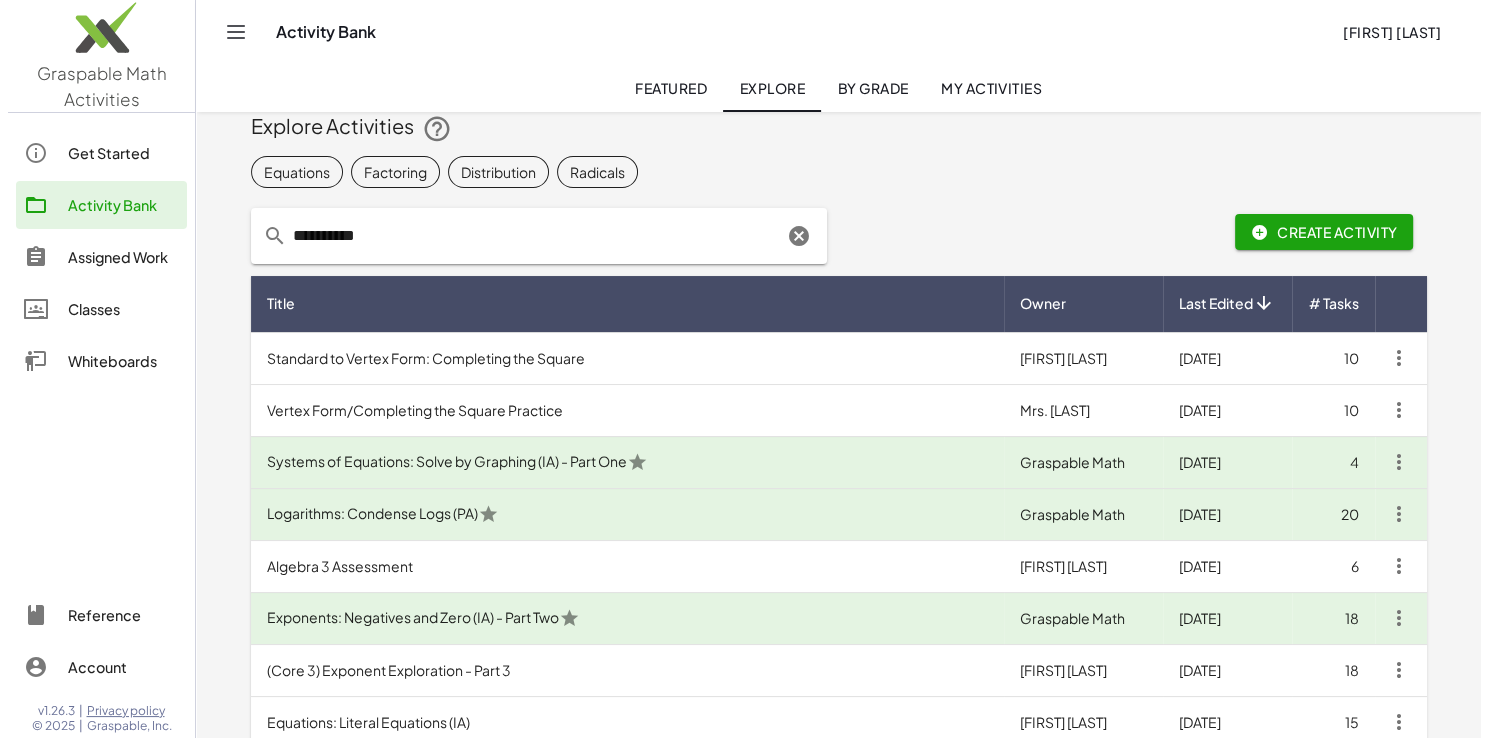 scroll, scrollTop: 0, scrollLeft: 0, axis: both 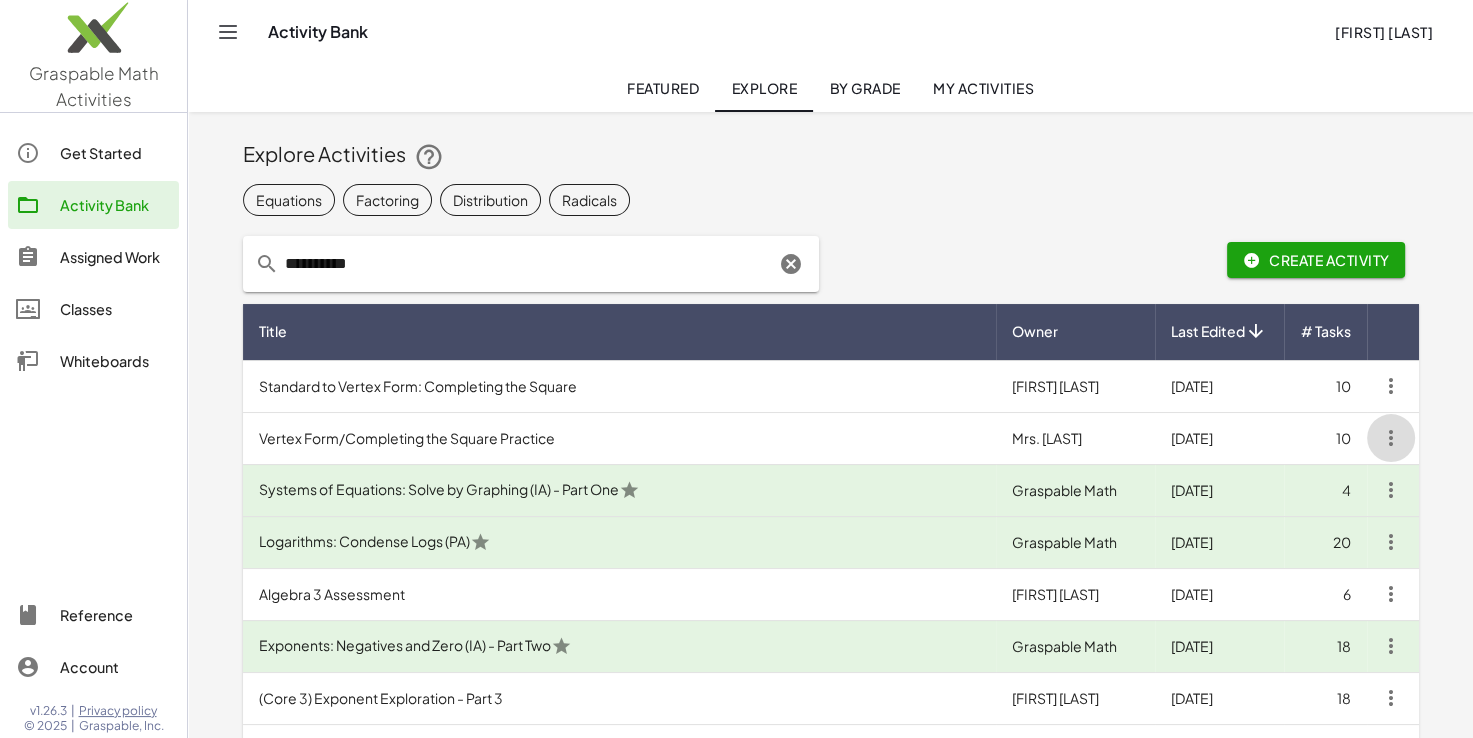 click at bounding box center [1391, 438] 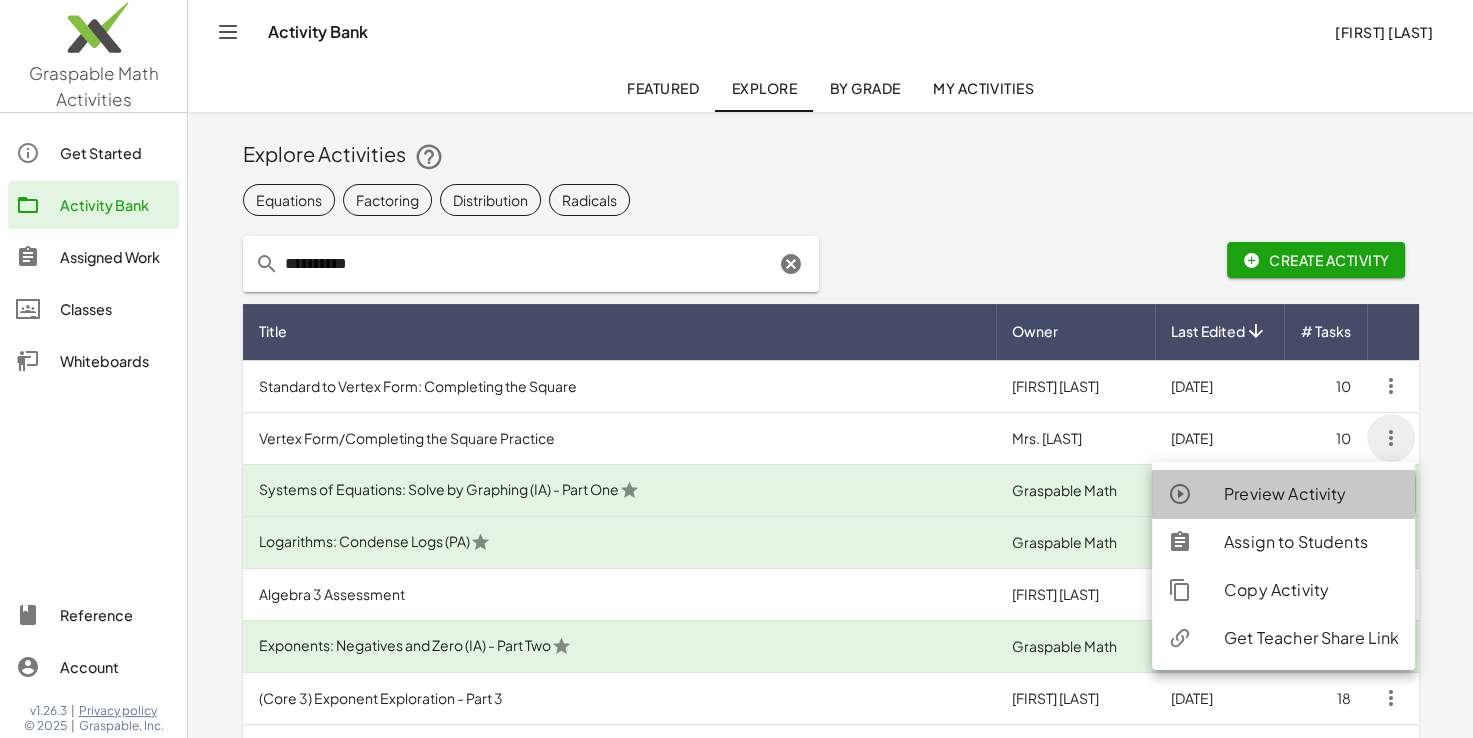 click on "Preview Activity" 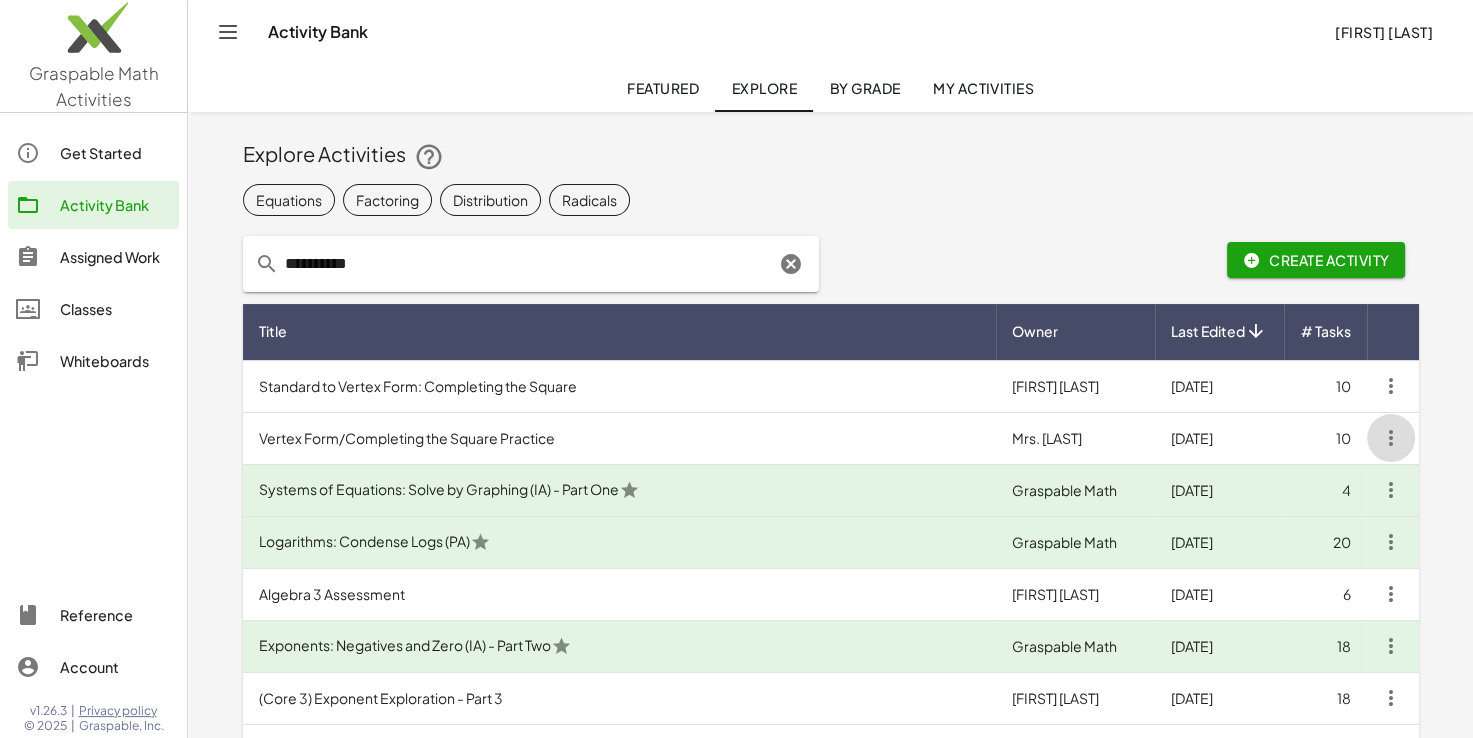click at bounding box center [1391, 438] 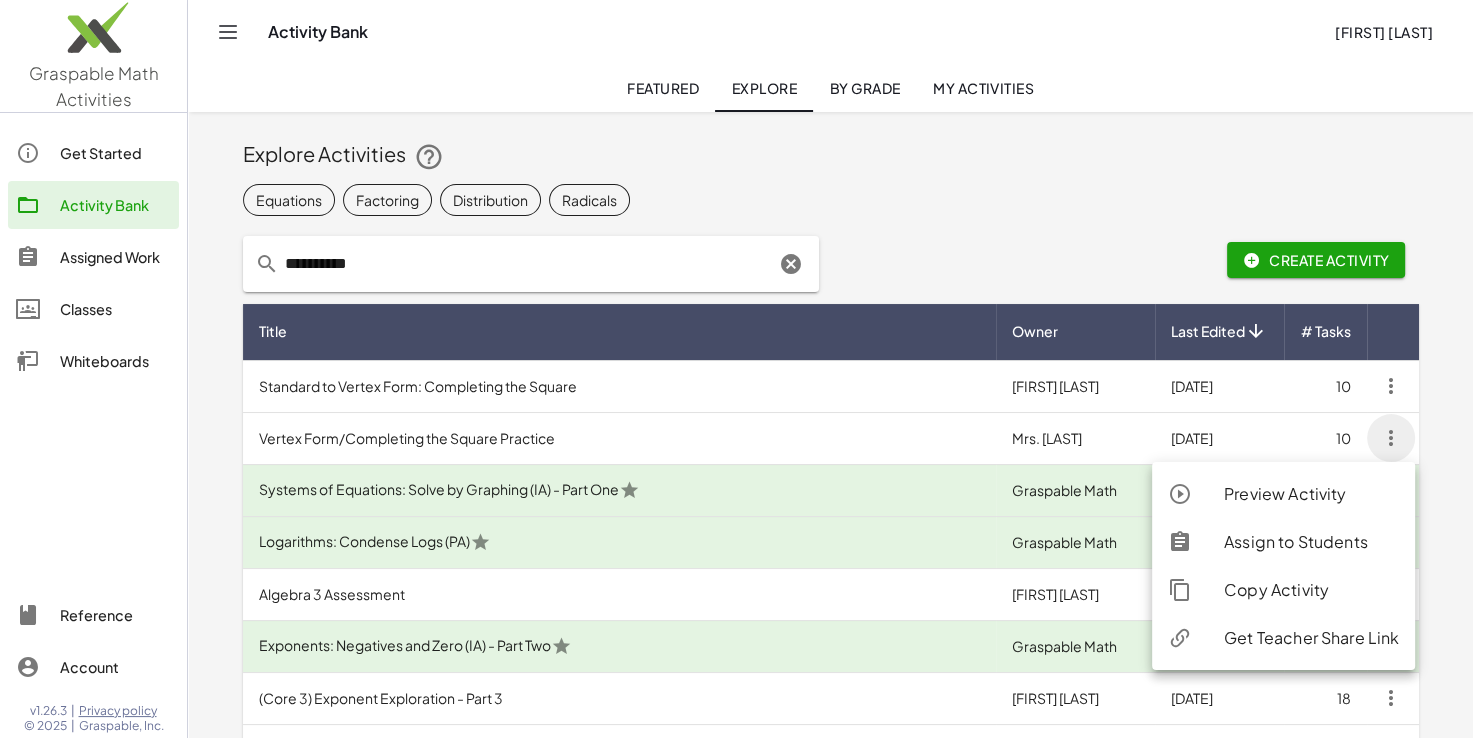 click on "Copy Activity" 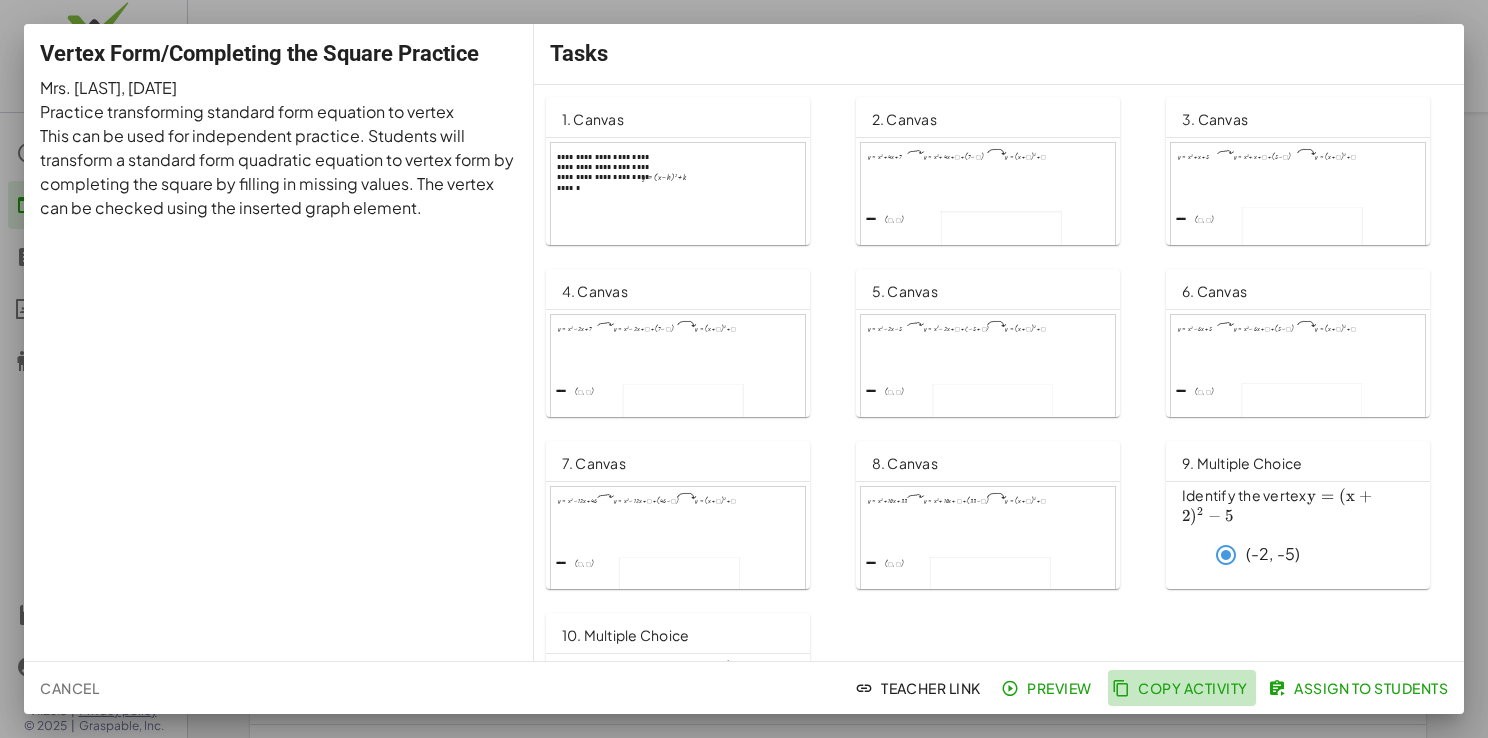 click on "Copy Activity" 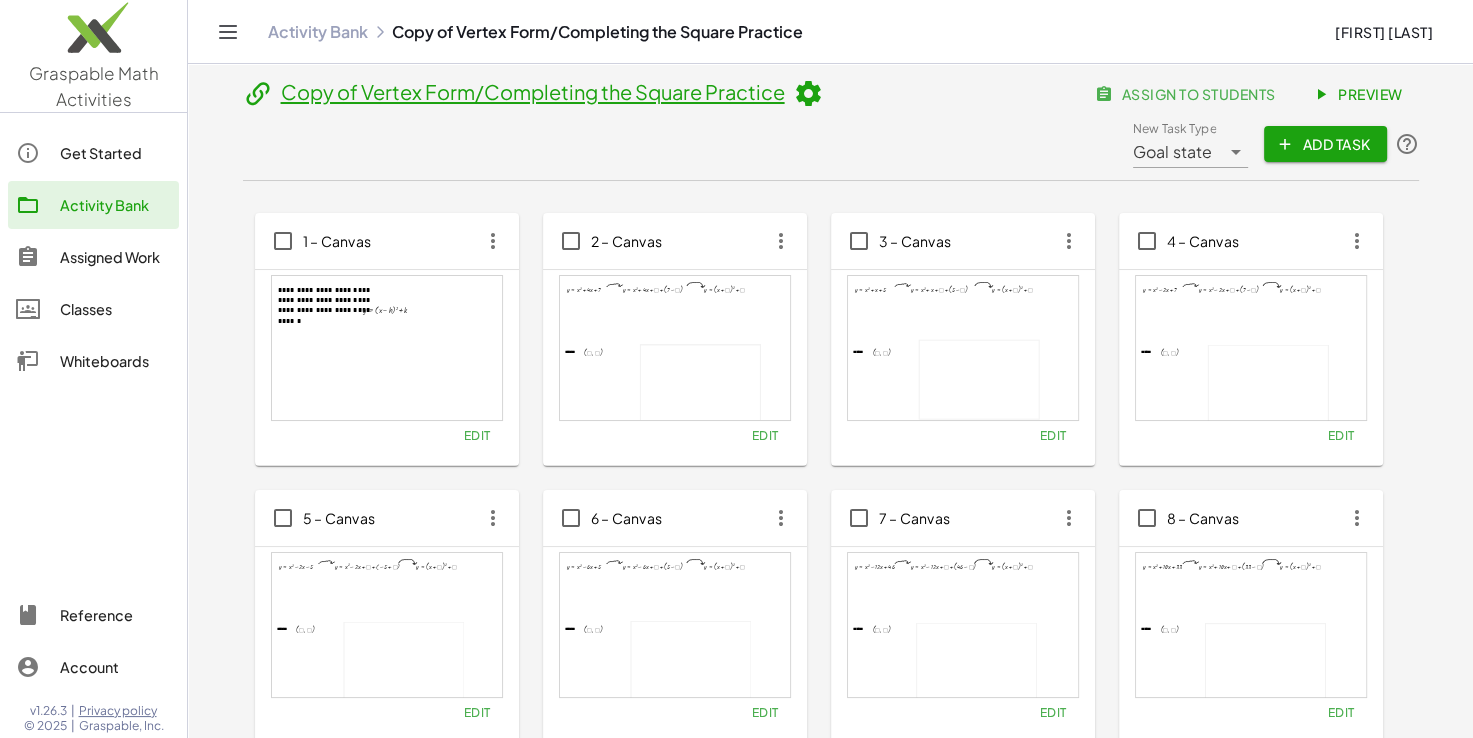 click at bounding box center (808, 94) 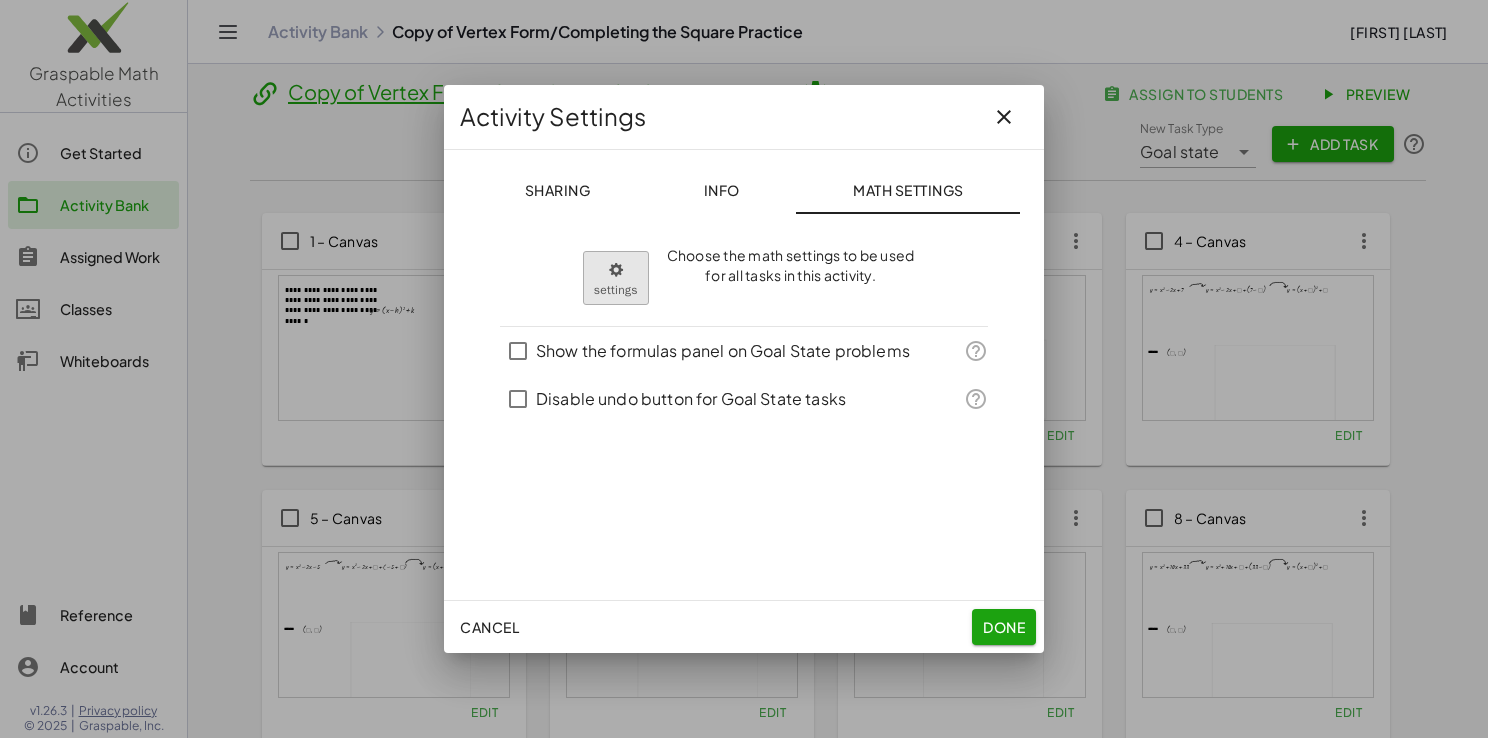 click on "**********" at bounding box center [744, 607] 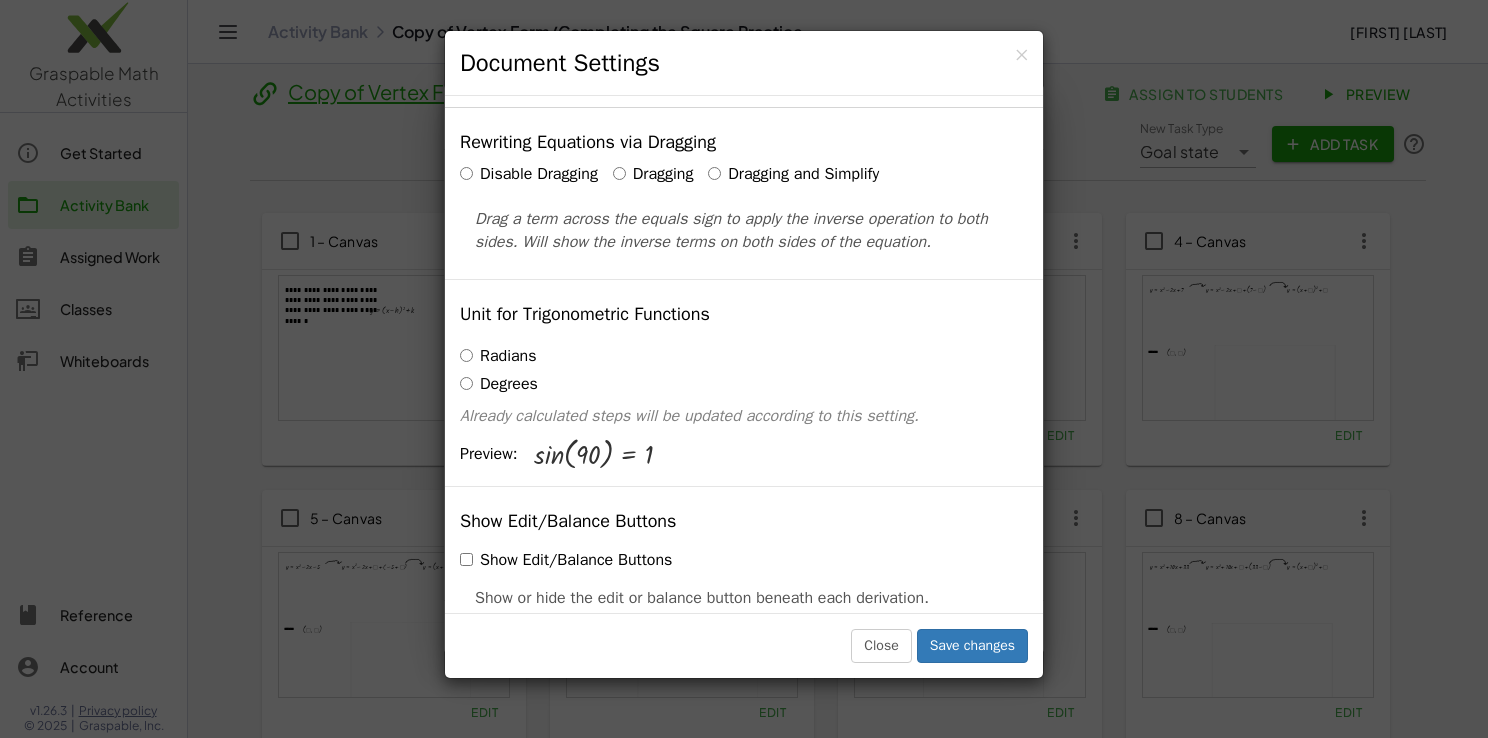 scroll, scrollTop: 43, scrollLeft: 0, axis: vertical 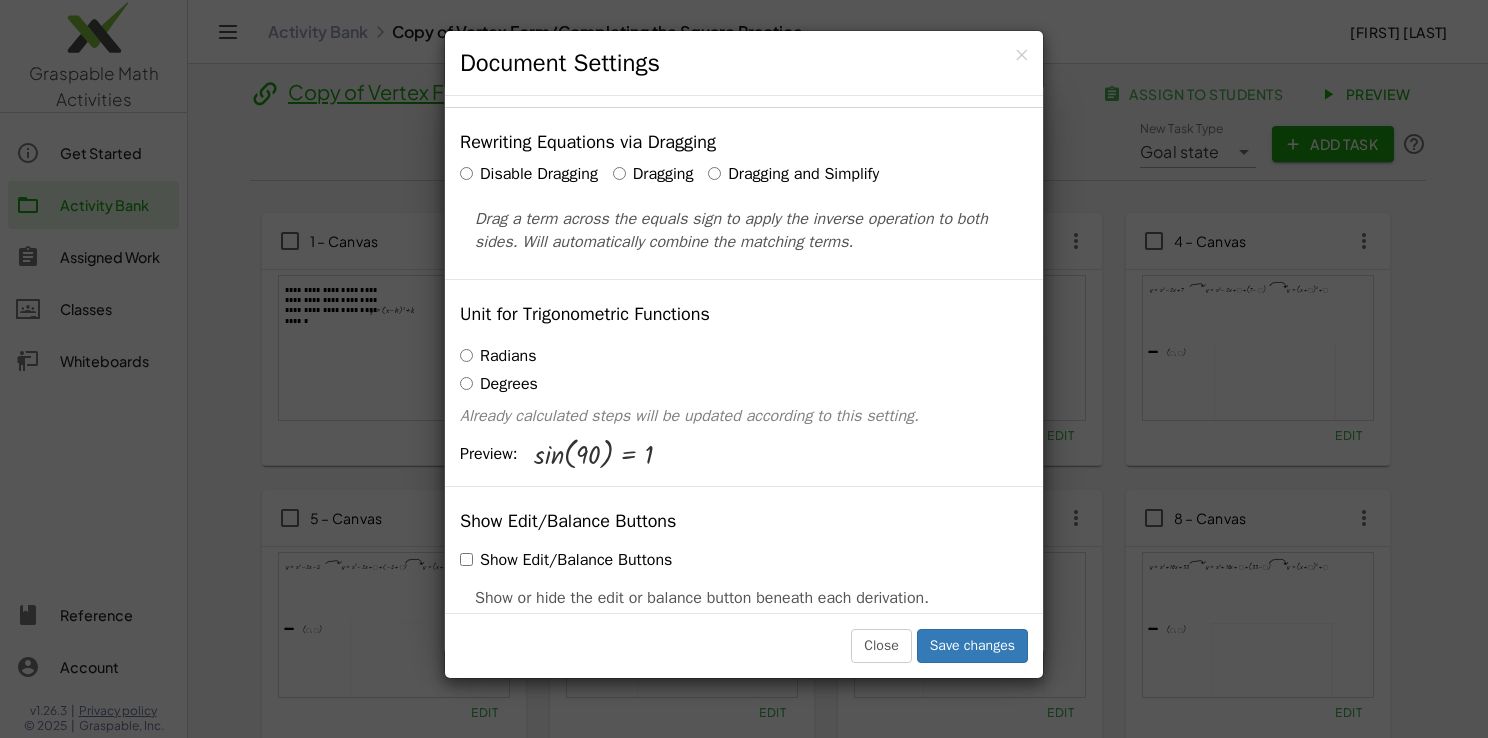 click on "Dragging" at bounding box center [653, 174] 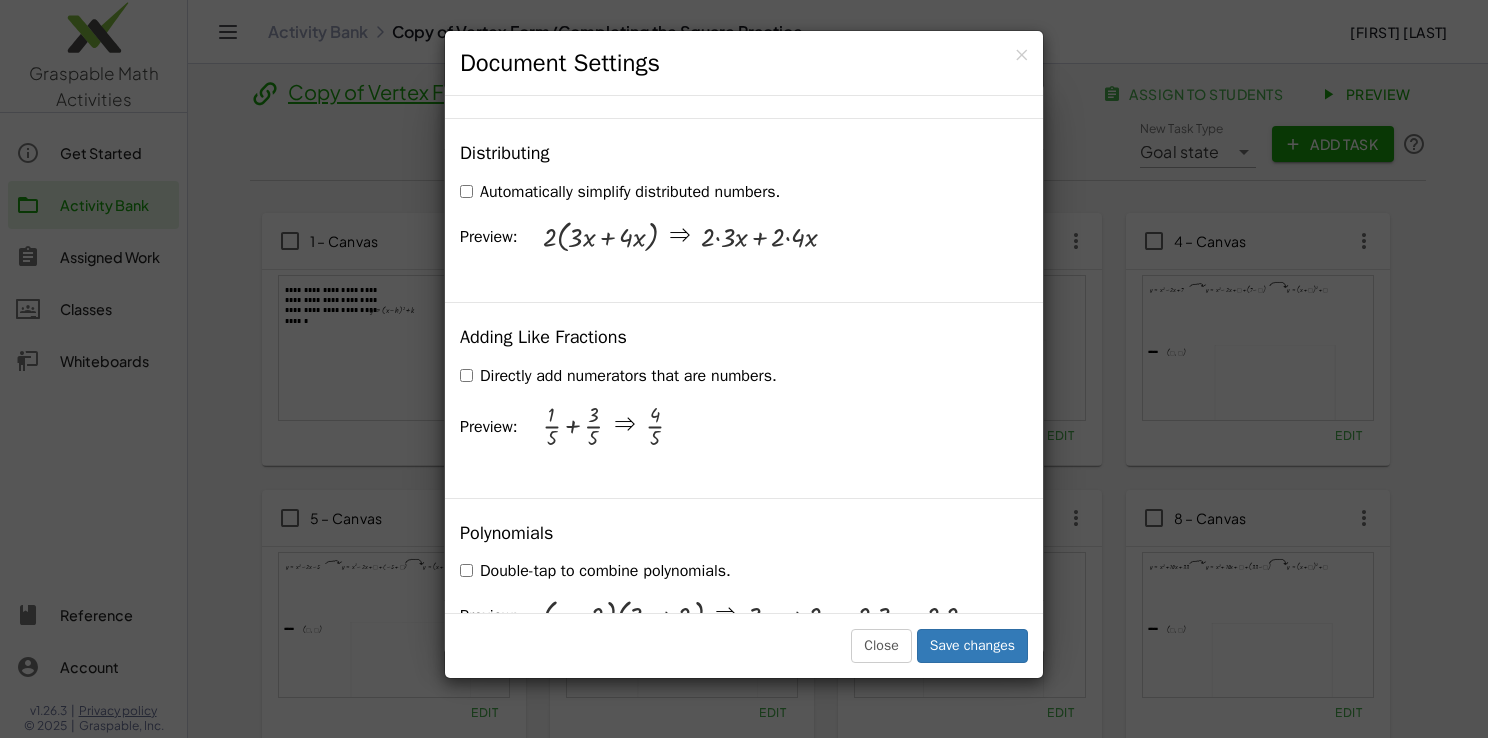 scroll, scrollTop: 1512, scrollLeft: 0, axis: vertical 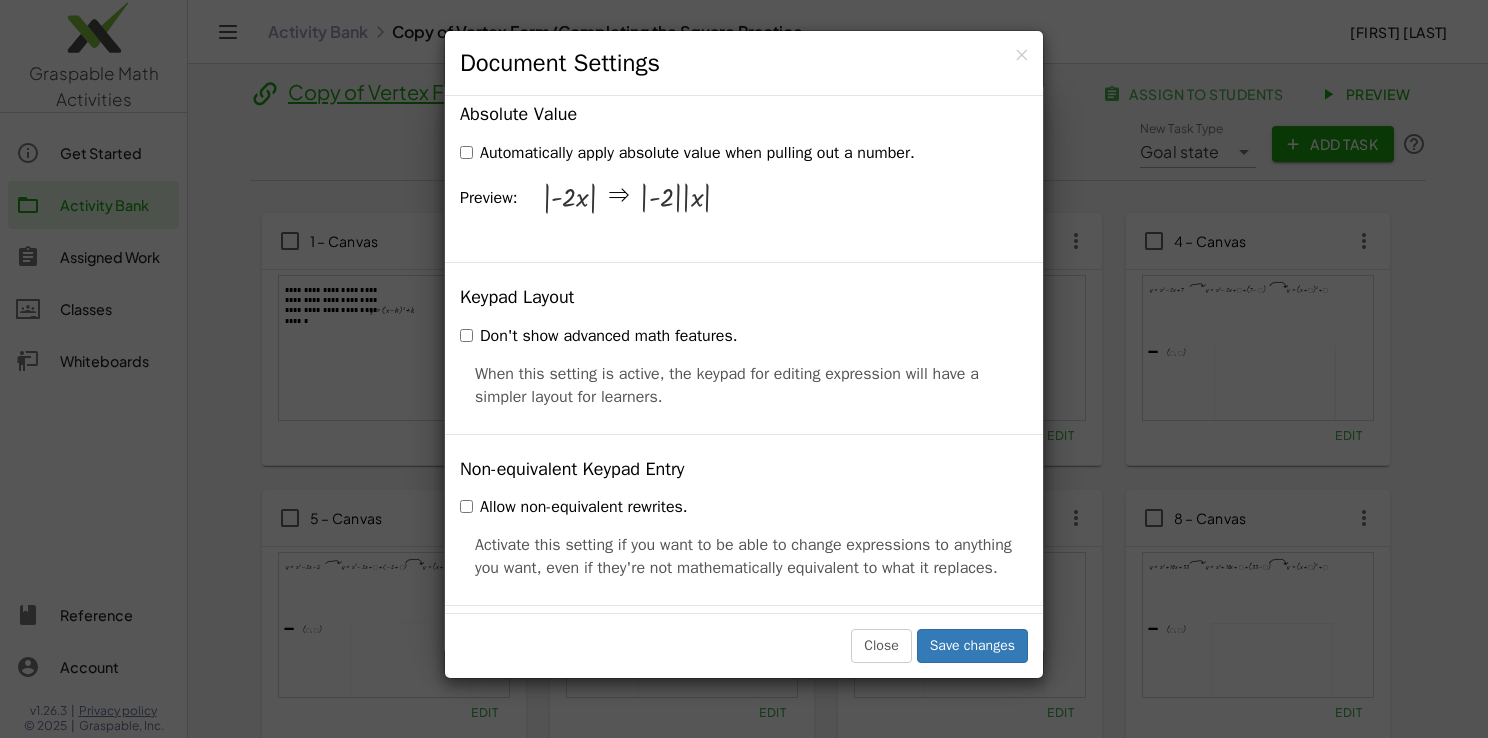 click on "Automatically apply absolute value when pulling out a number." at bounding box center (687, 153) 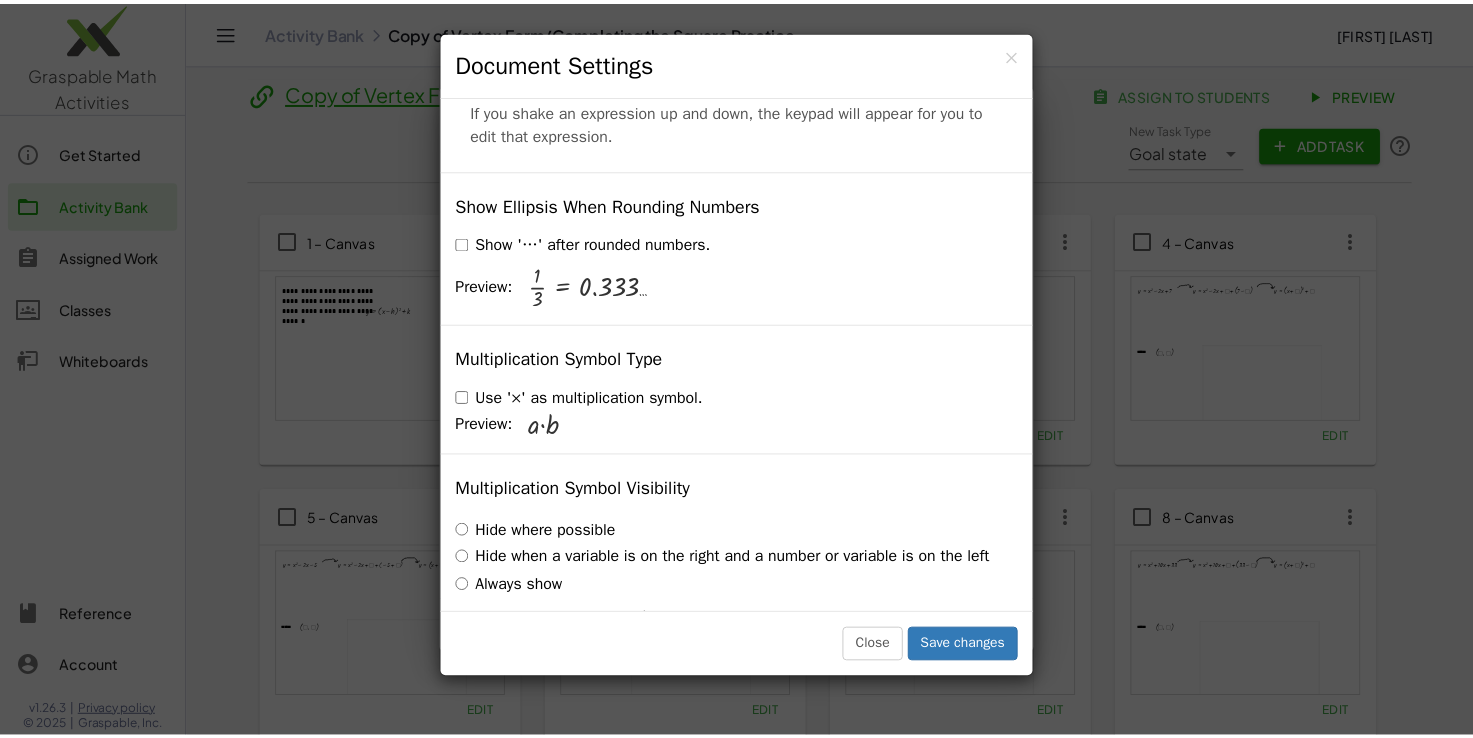 scroll, scrollTop: 4814, scrollLeft: 0, axis: vertical 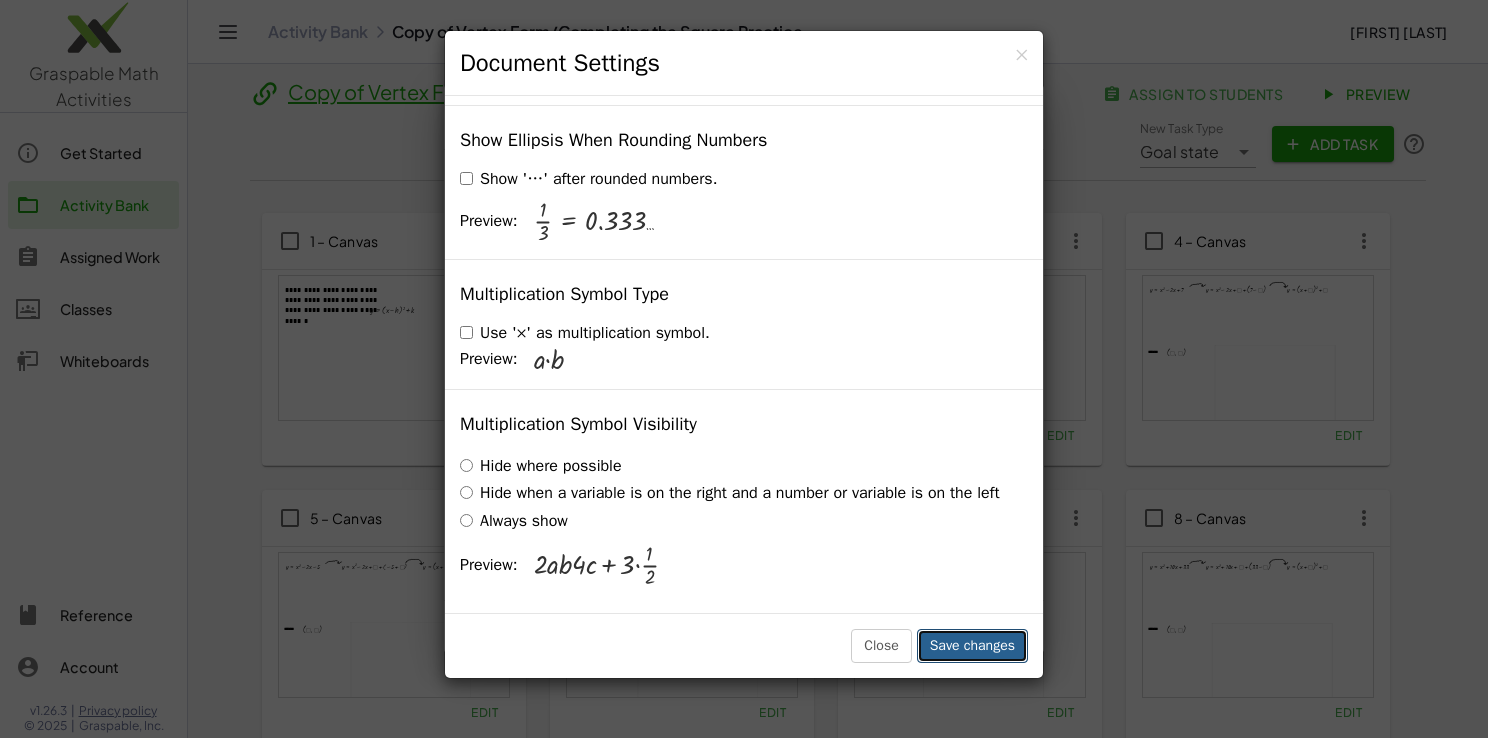 click on "Save changes" at bounding box center [972, 646] 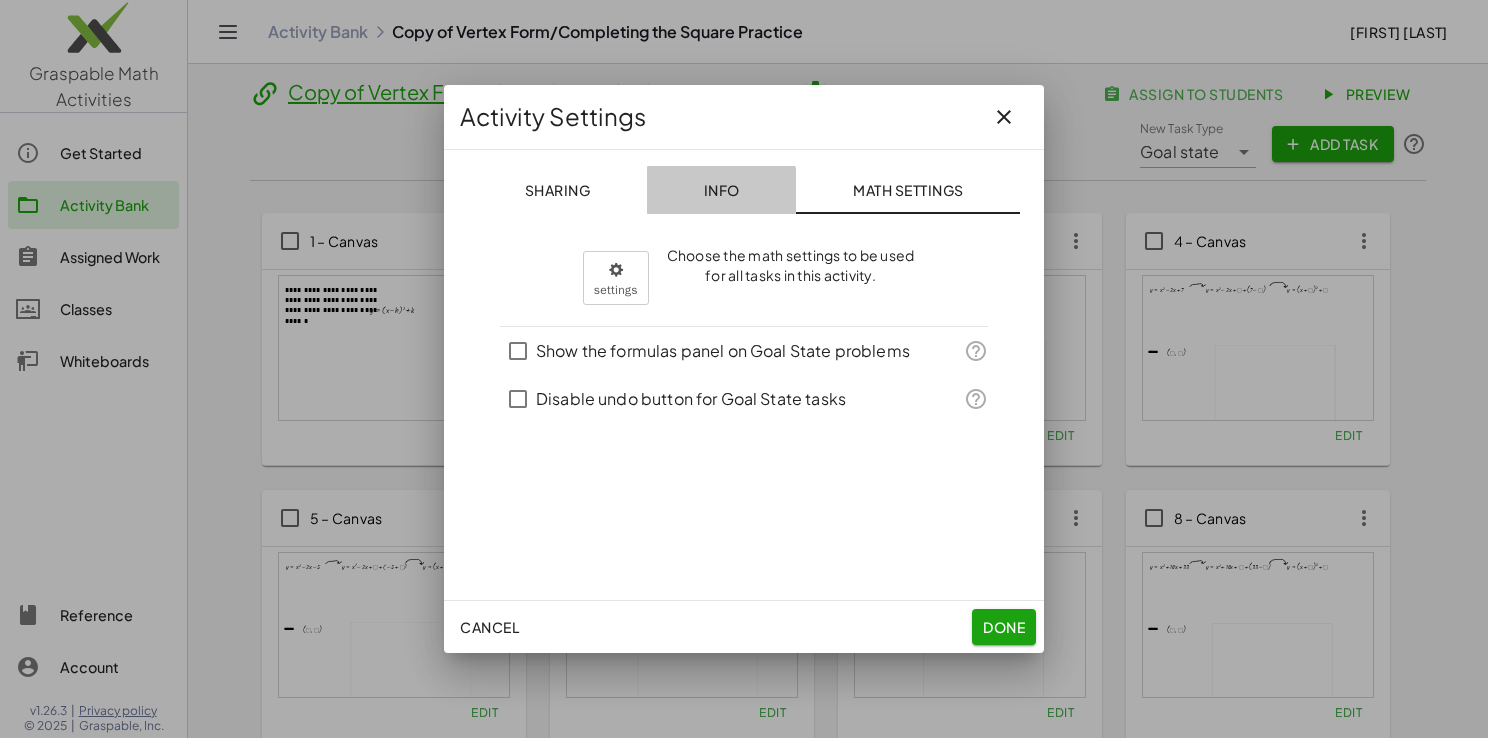 click on "Info" 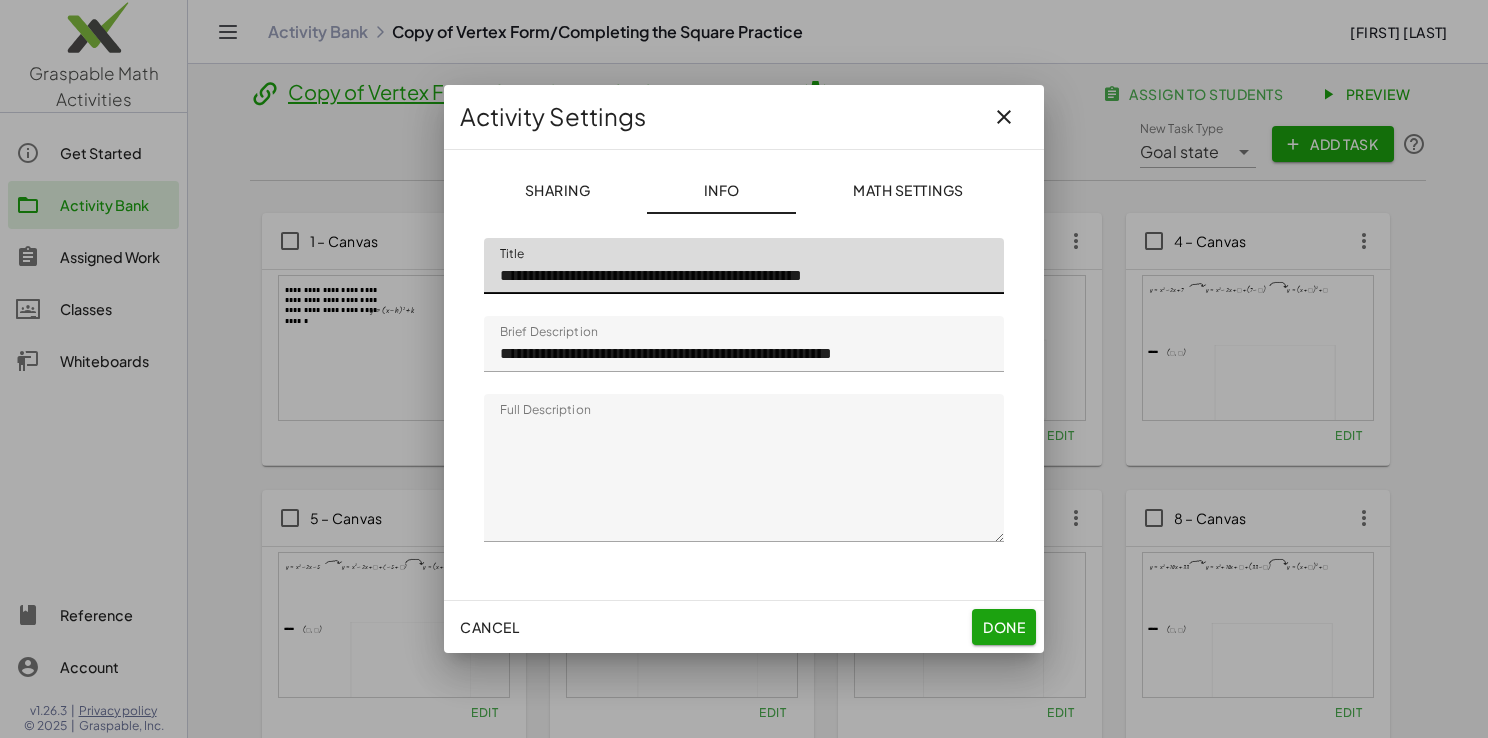 click on "**********" 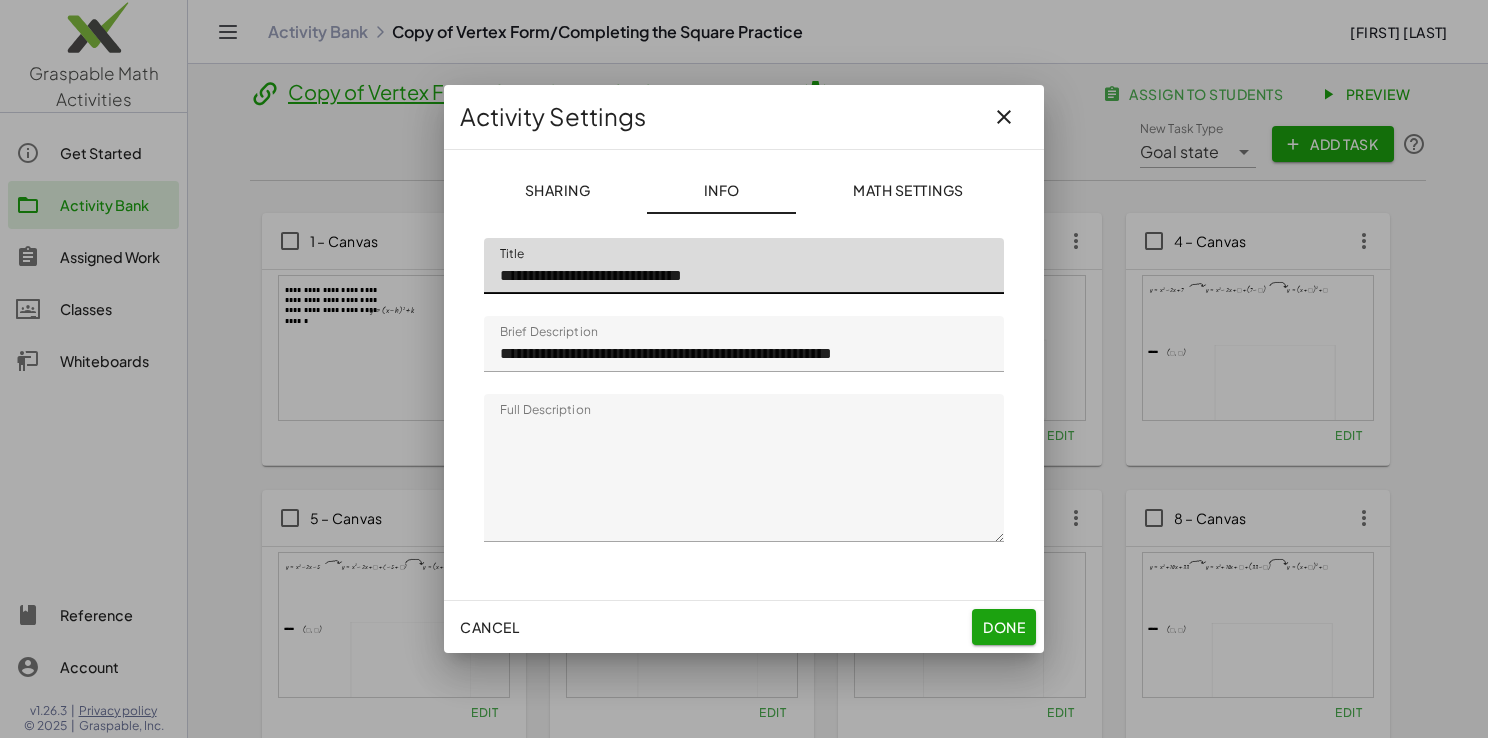 click on "**********" 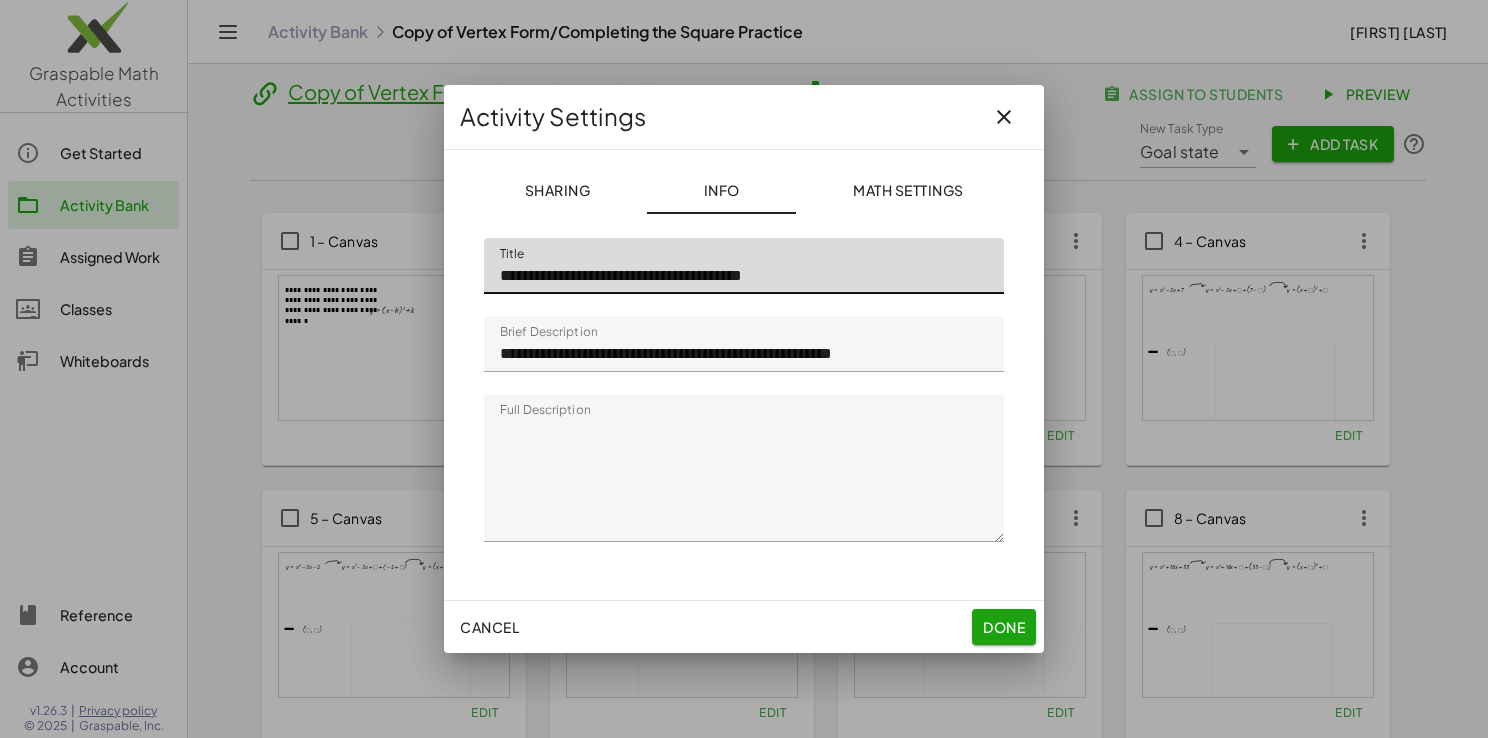 type on "**********" 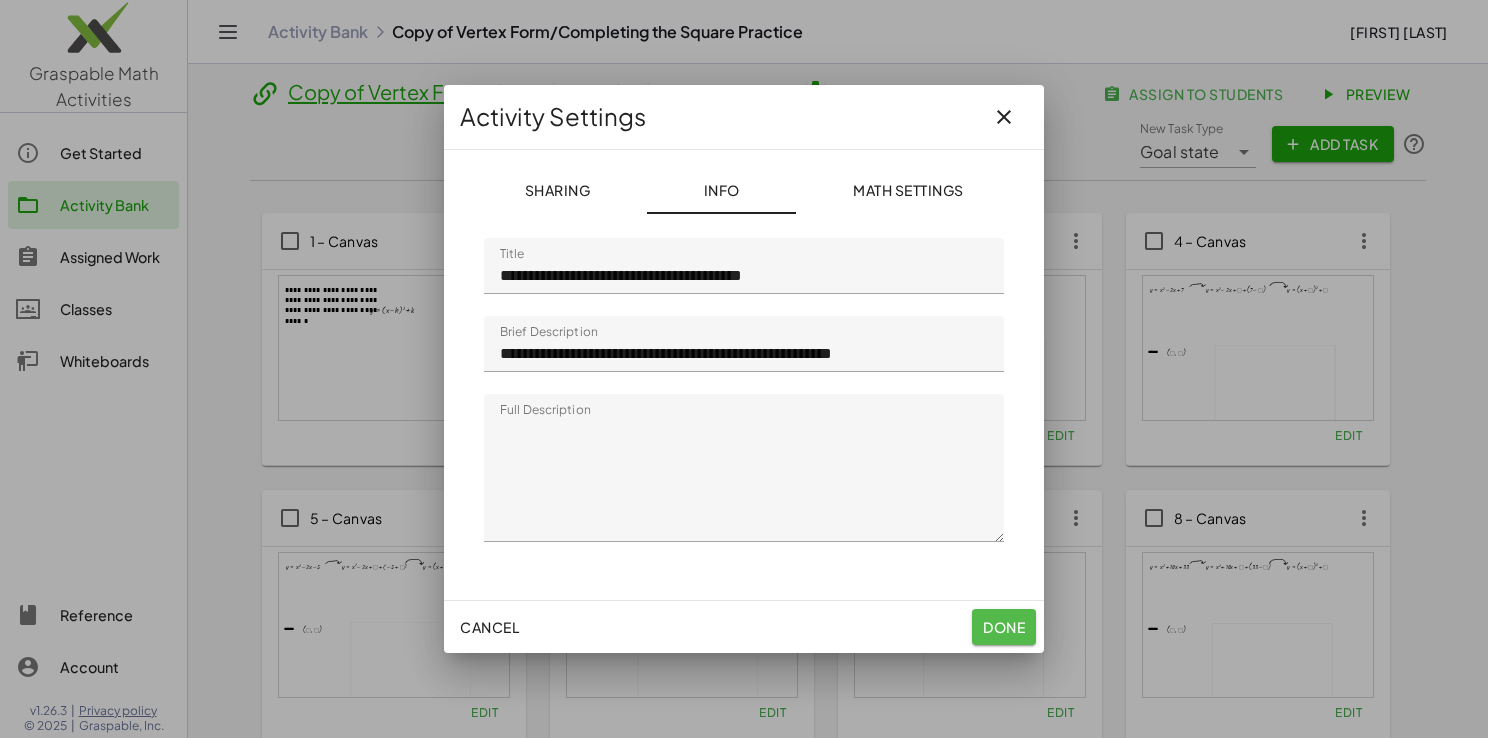 click on "Done" 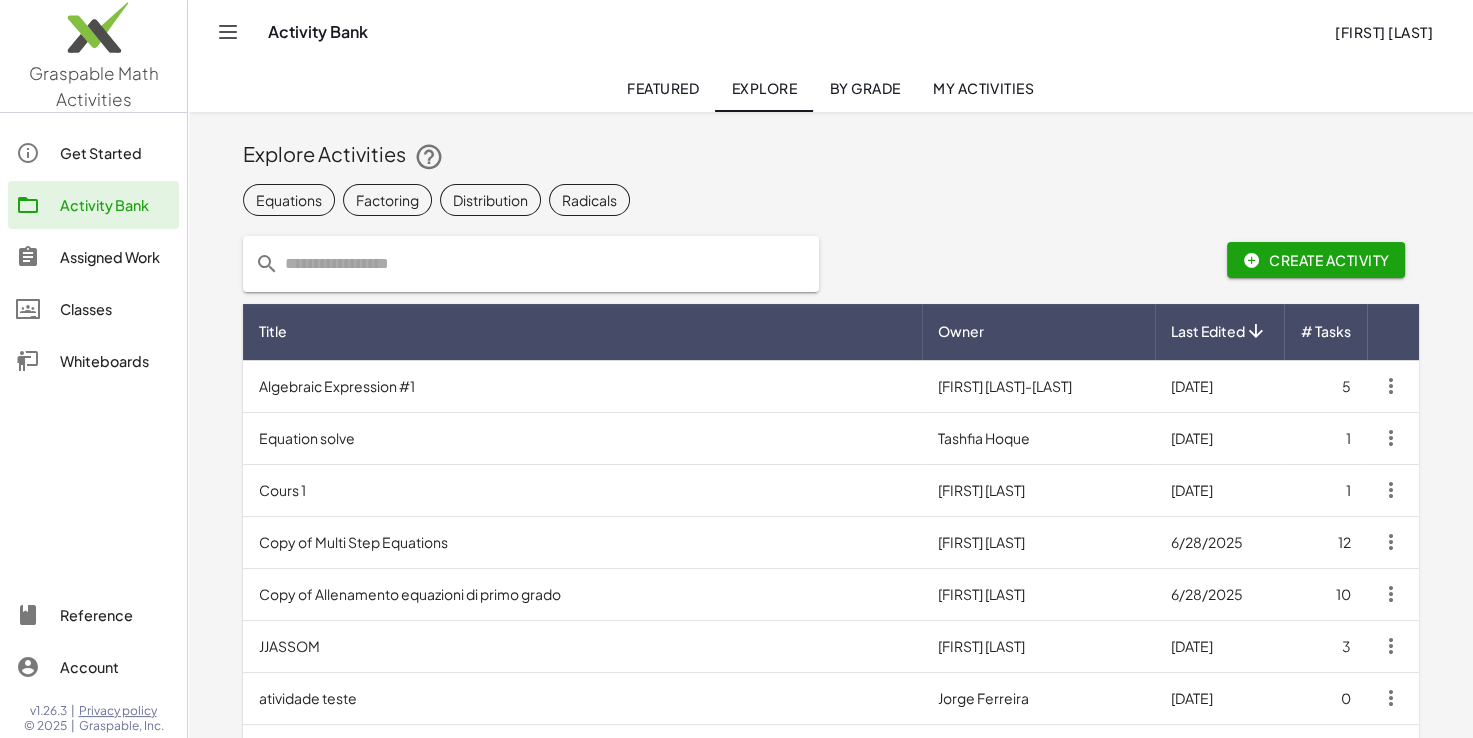 click 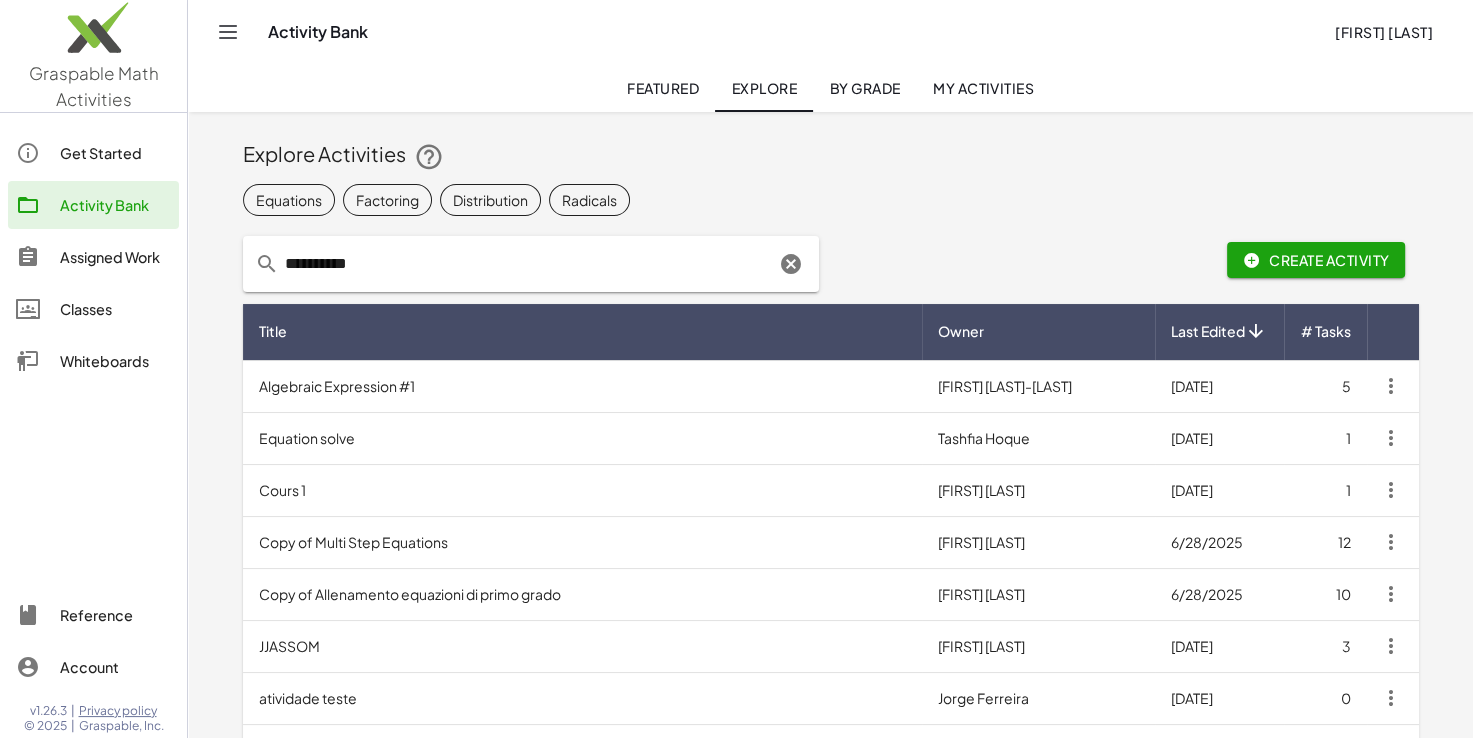 type on "**********" 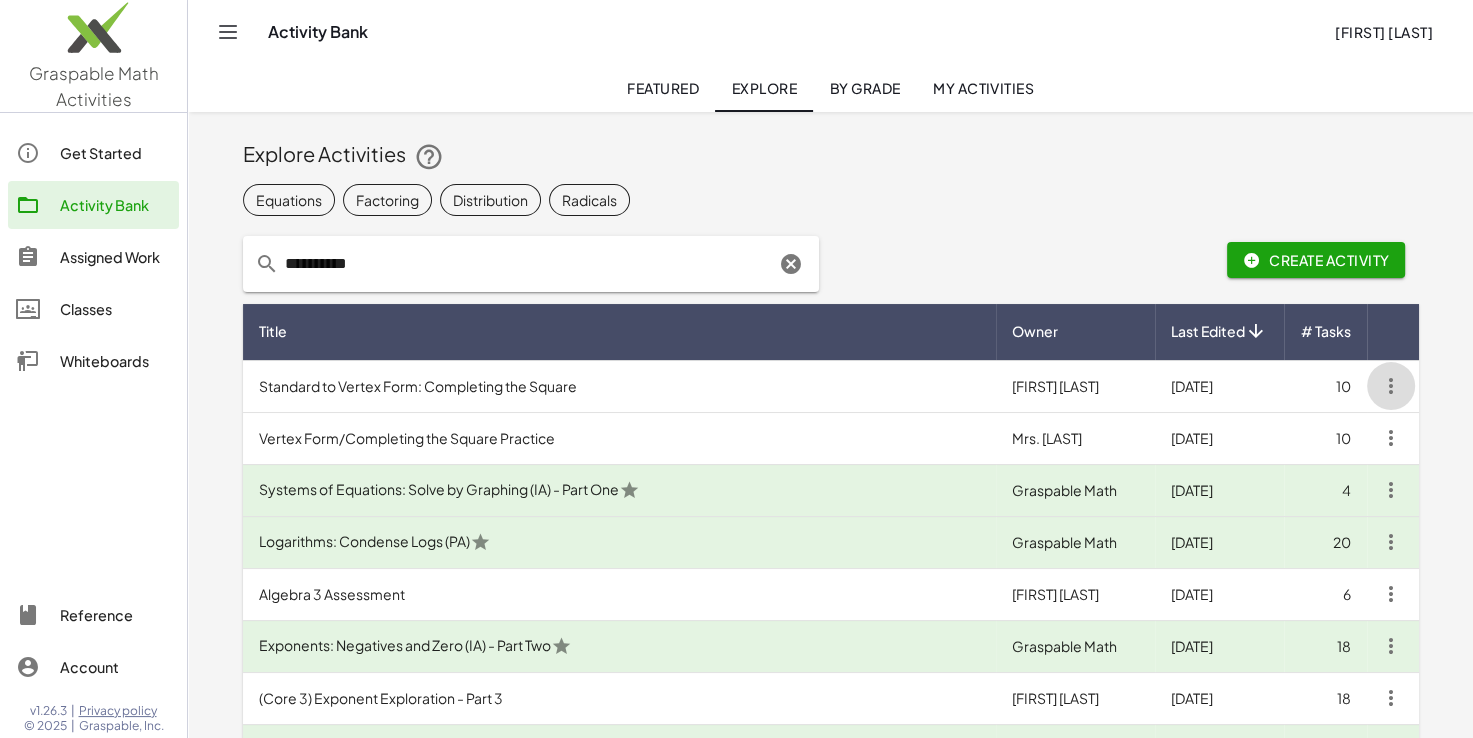 click at bounding box center [1391, 386] 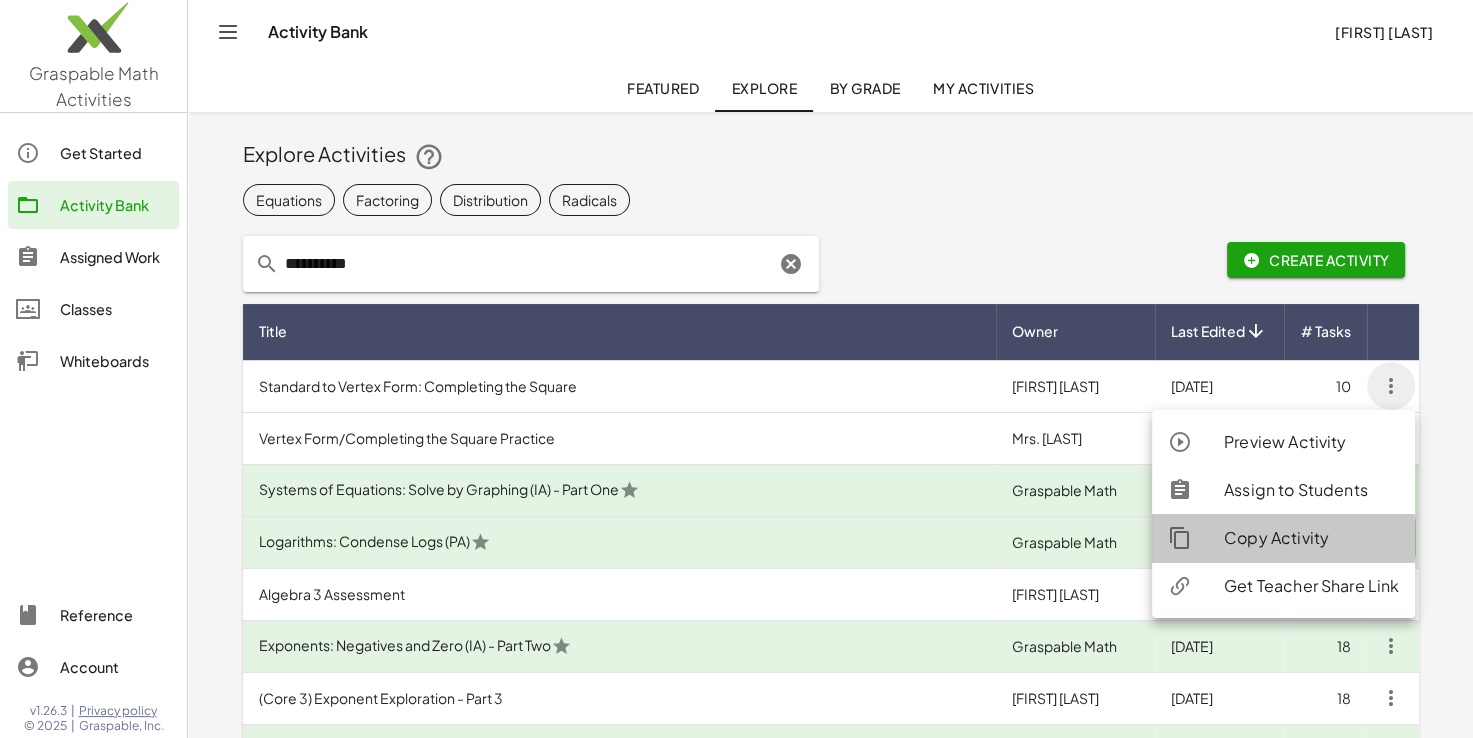 click on "Copy Activity" 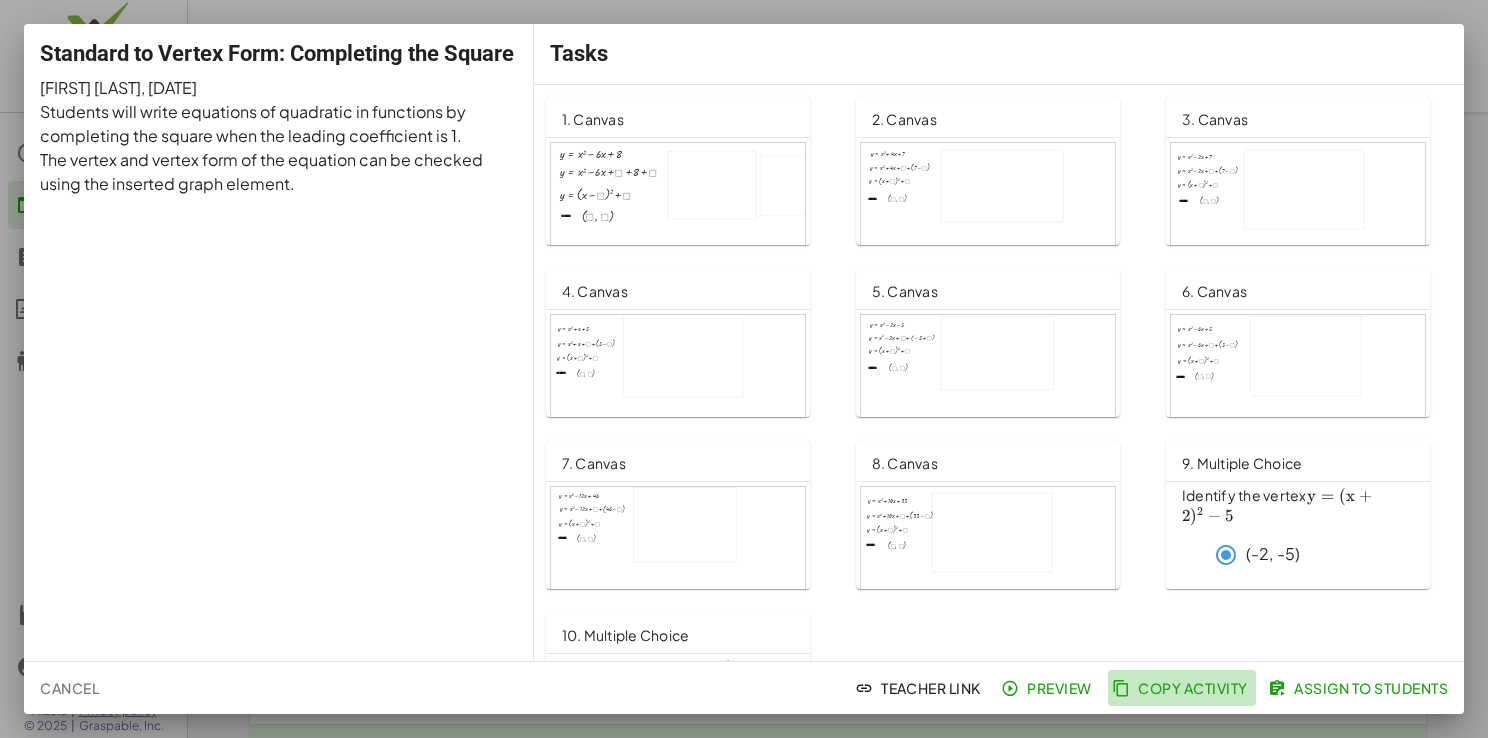 click on "Copy Activity" 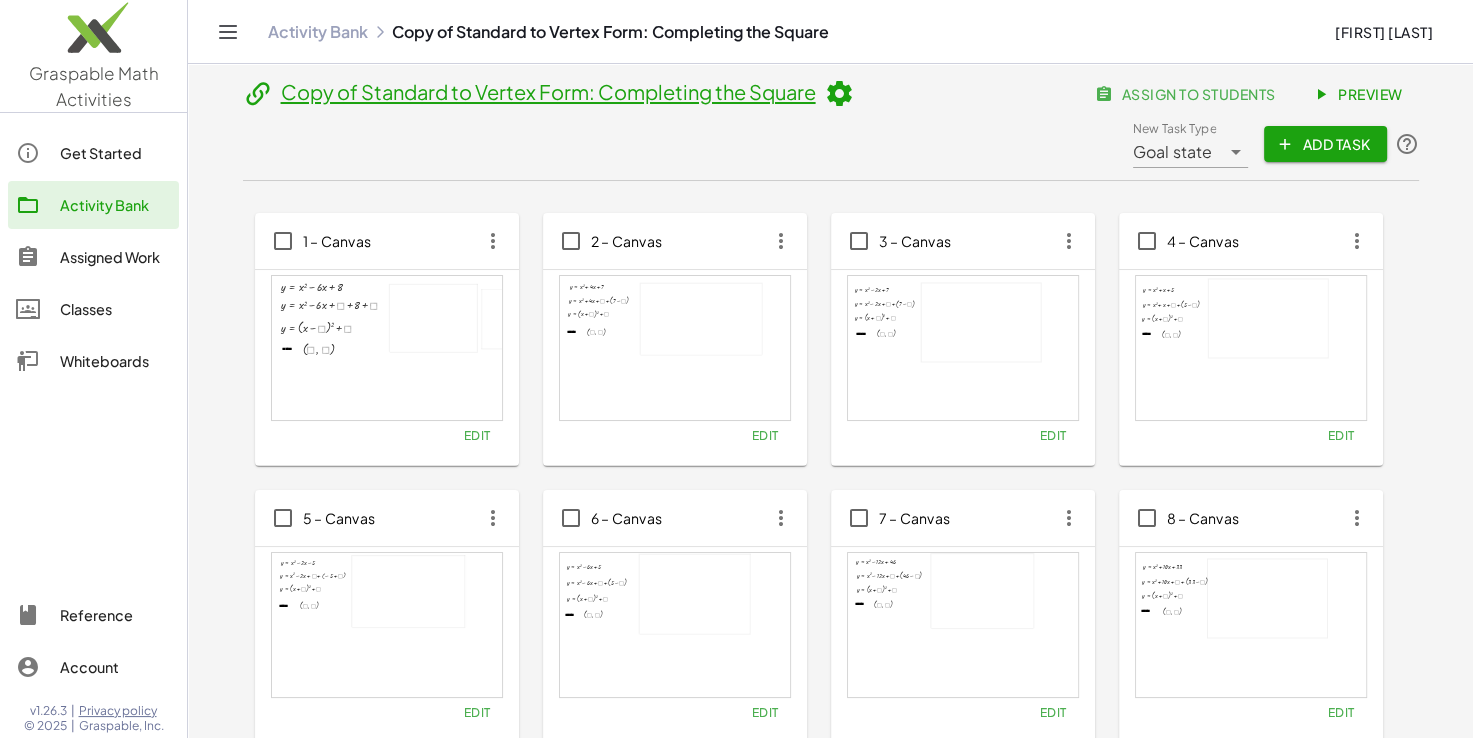click at bounding box center [839, 94] 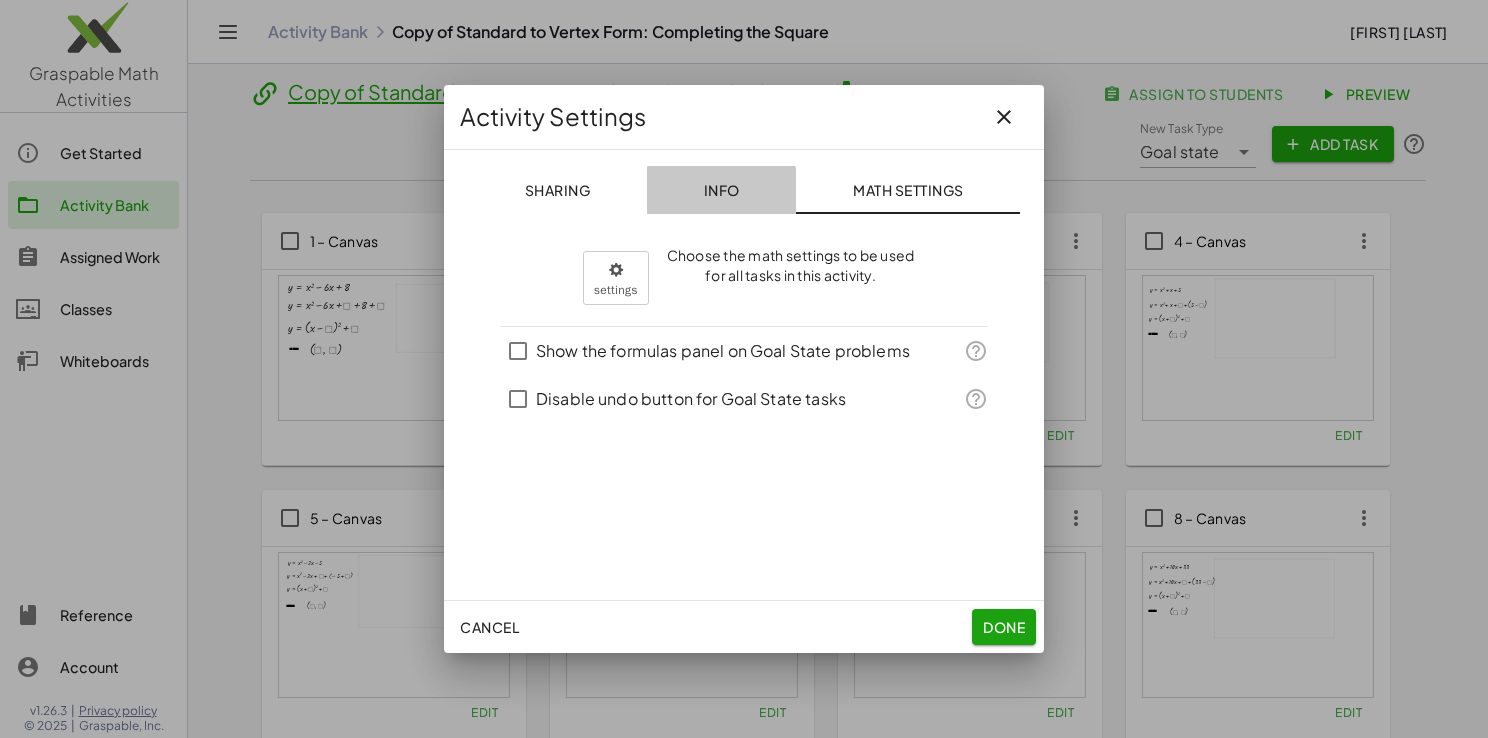 click on "Info" 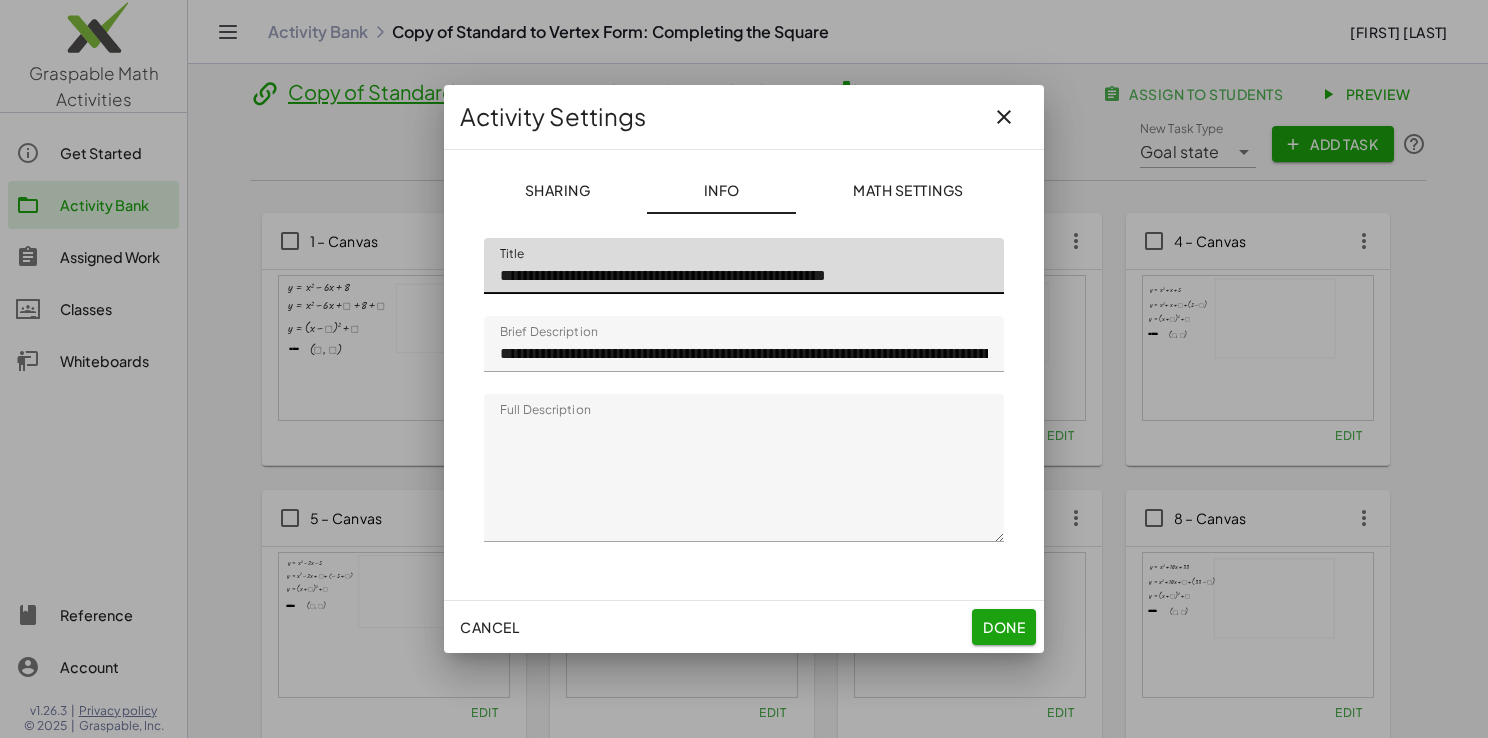 drag, startPoint x: 759, startPoint y: 275, endPoint x: 658, endPoint y: 270, distance: 101.12369 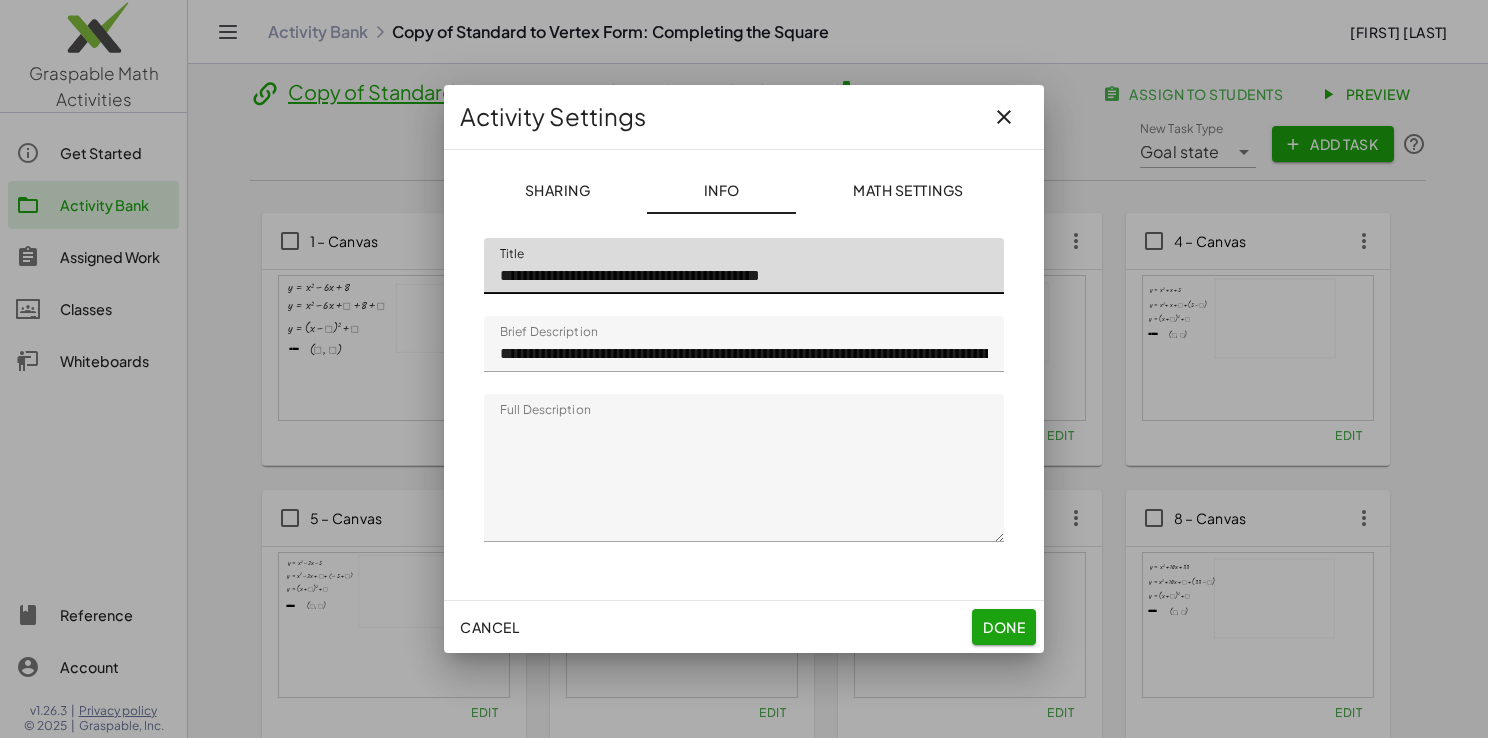 type on "**********" 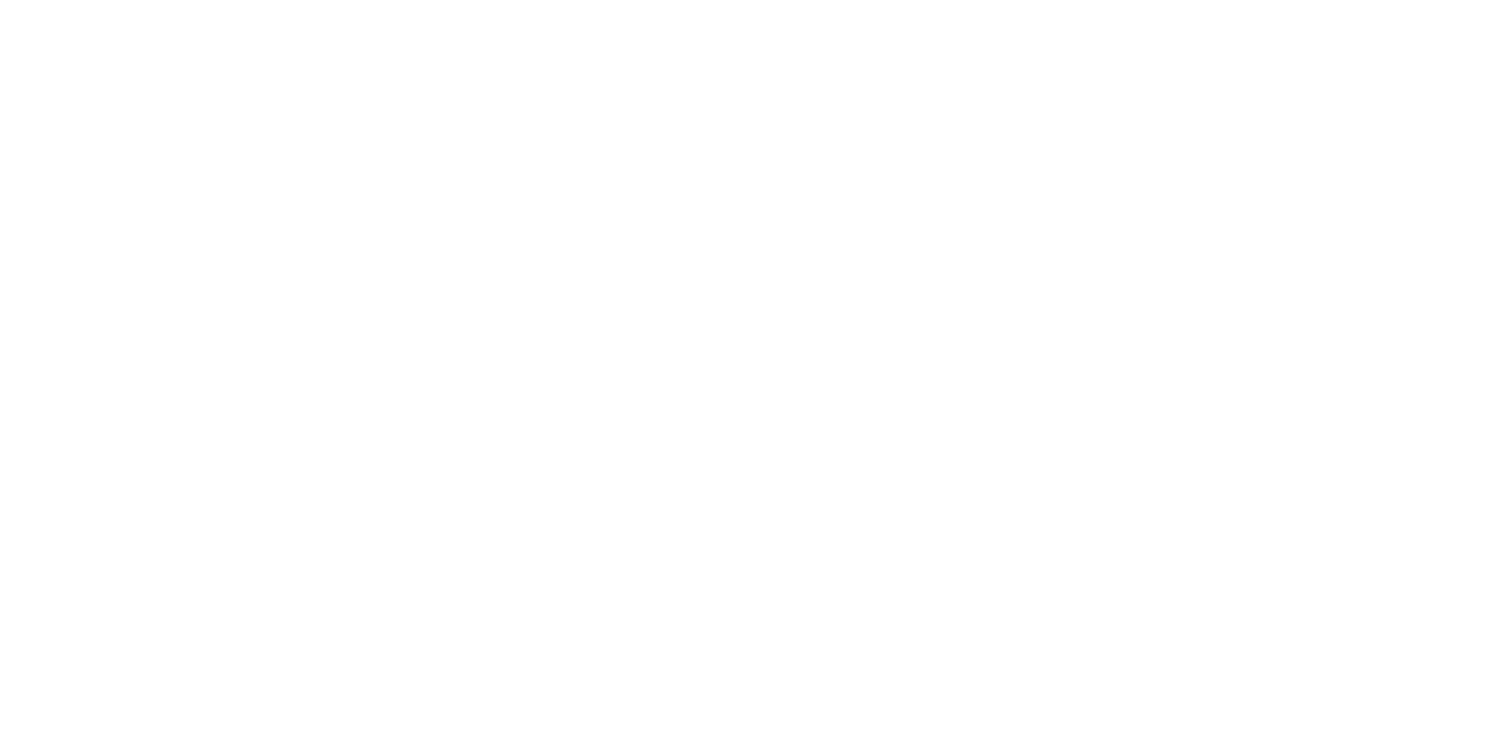 scroll, scrollTop: 0, scrollLeft: 0, axis: both 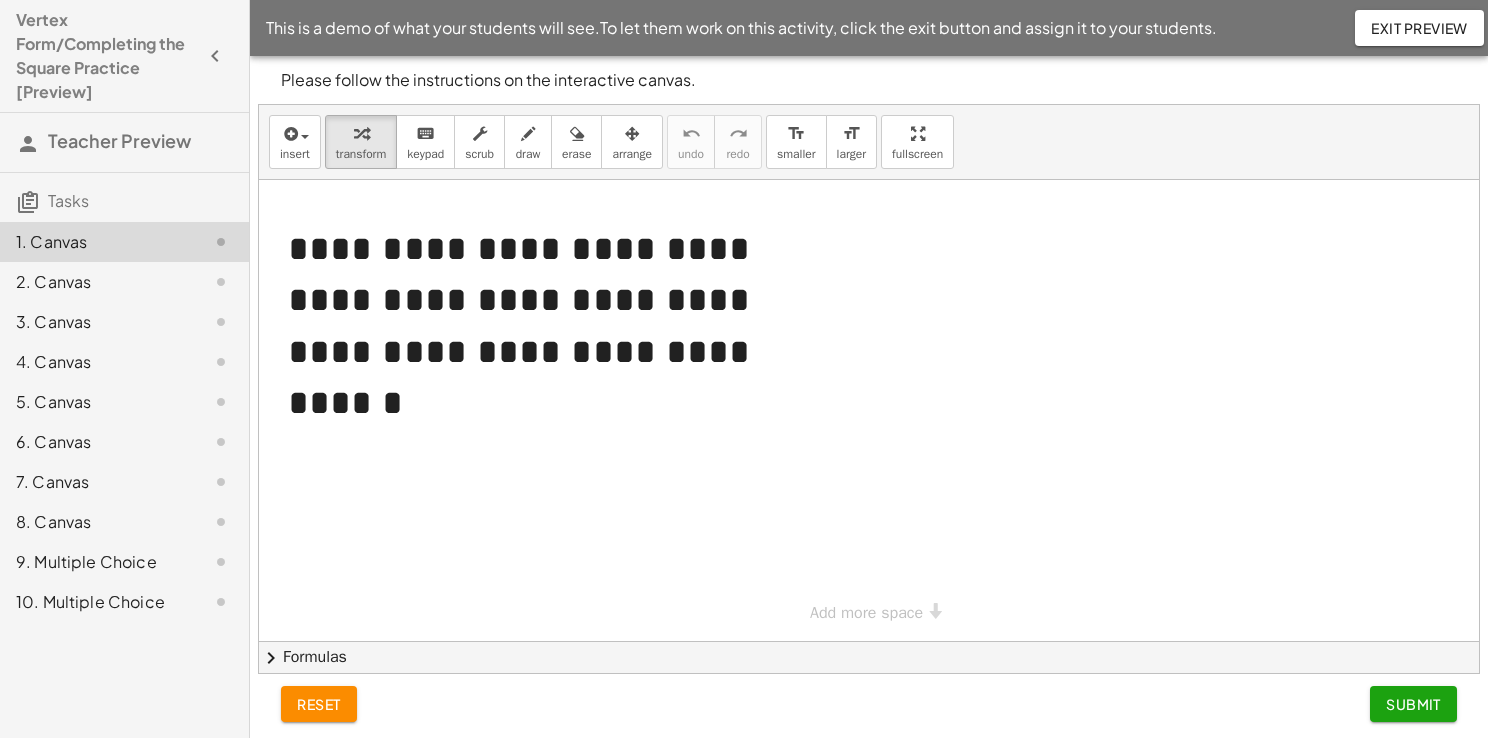 click on "**********" at bounding box center (869, 410) 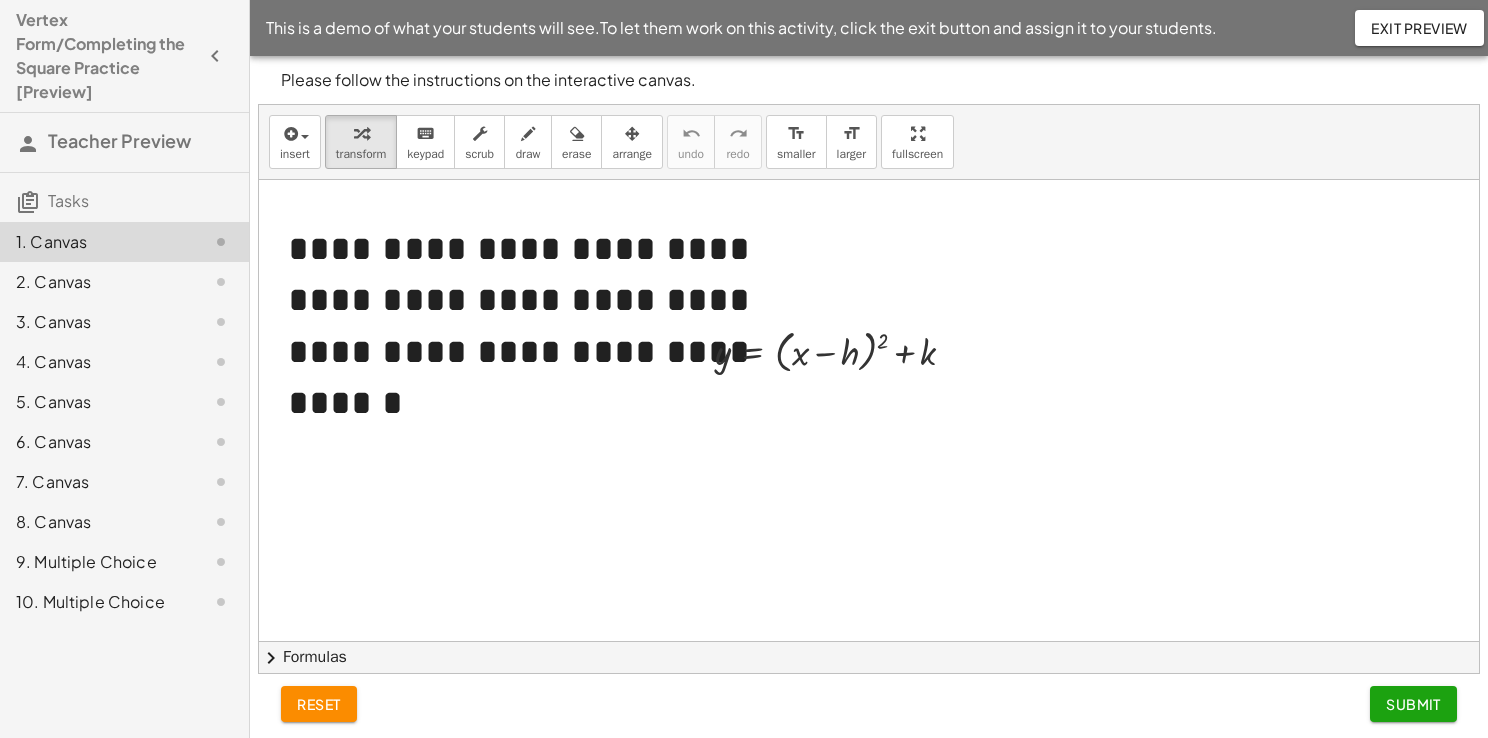 click on "chevron_right" at bounding box center (271, 658) 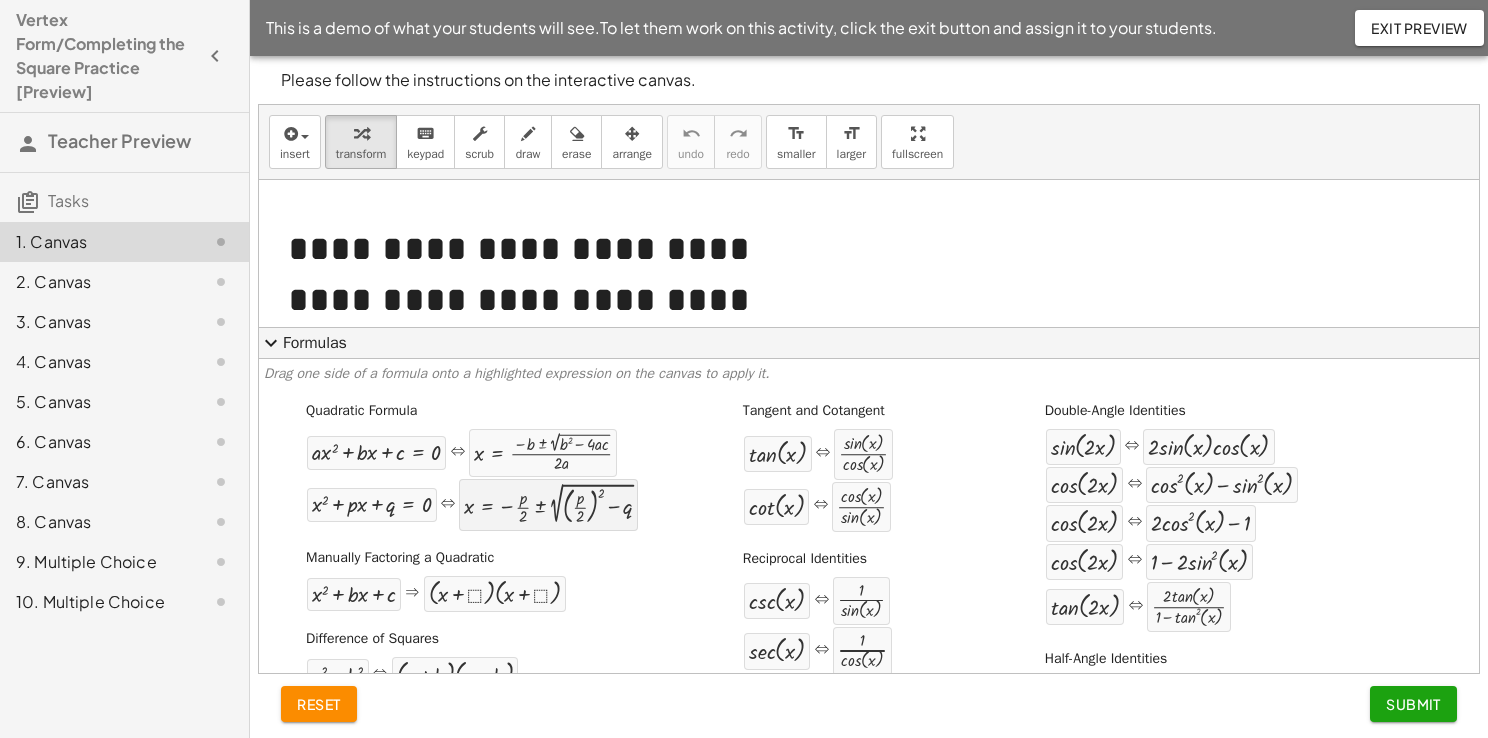 click at bounding box center [548, 505] 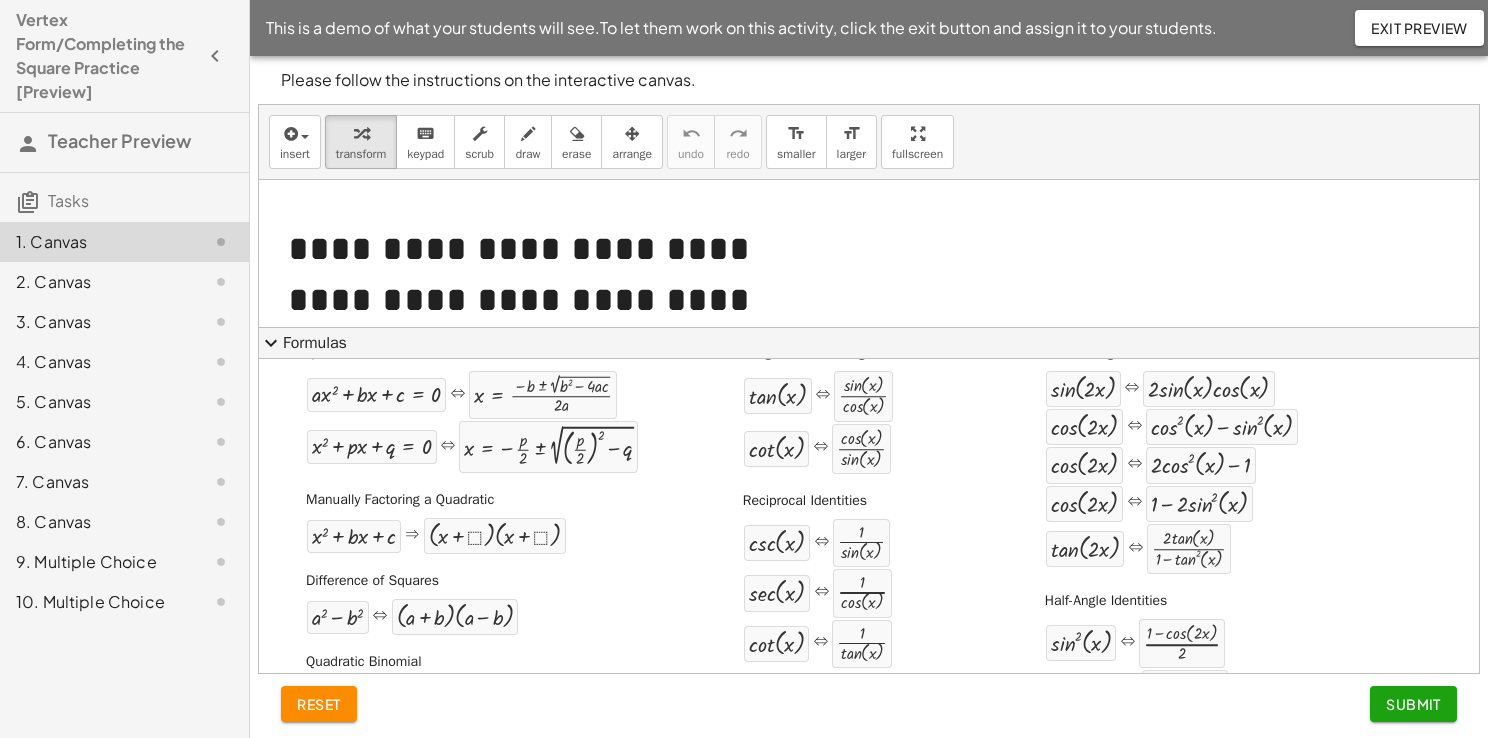 scroll, scrollTop: 0, scrollLeft: 0, axis: both 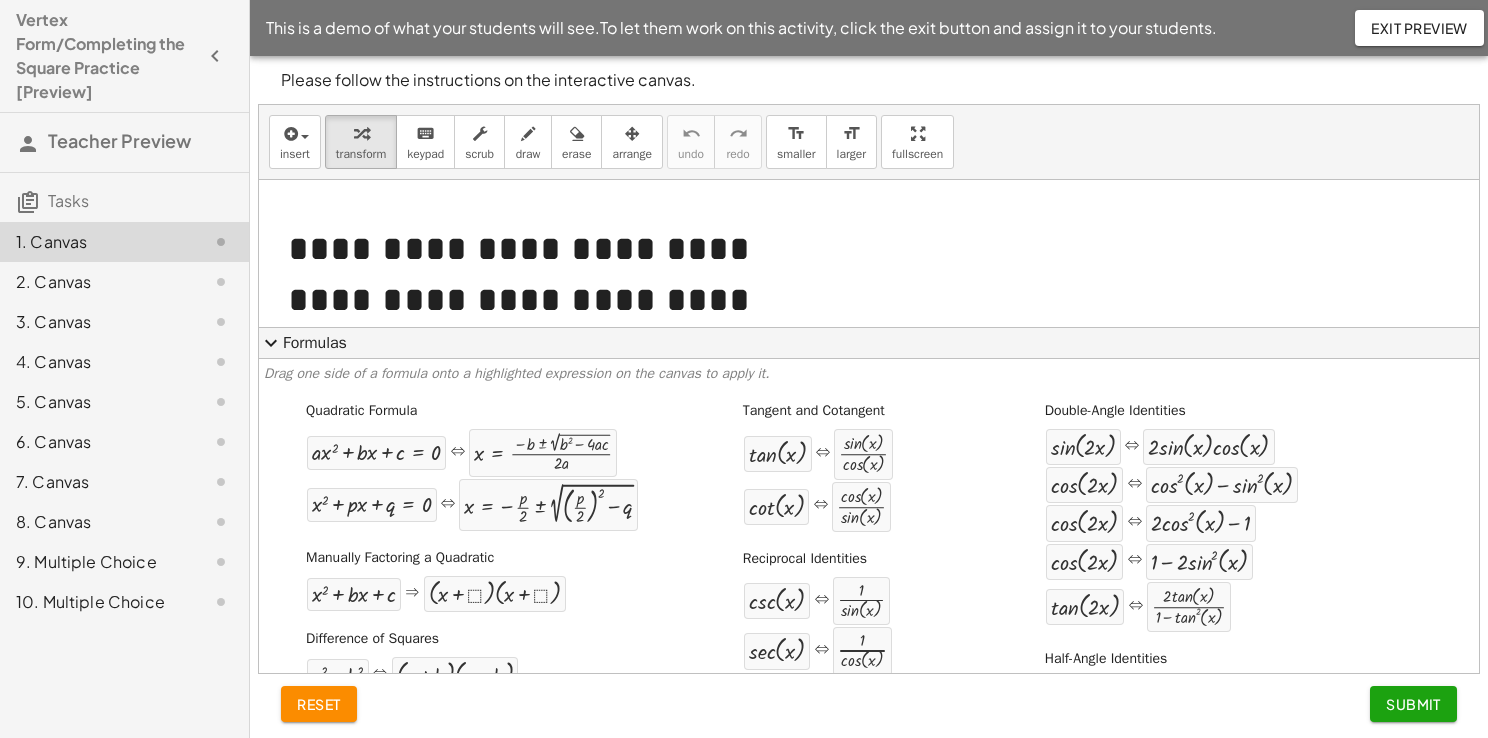 click on "expand_more" at bounding box center (271, 343) 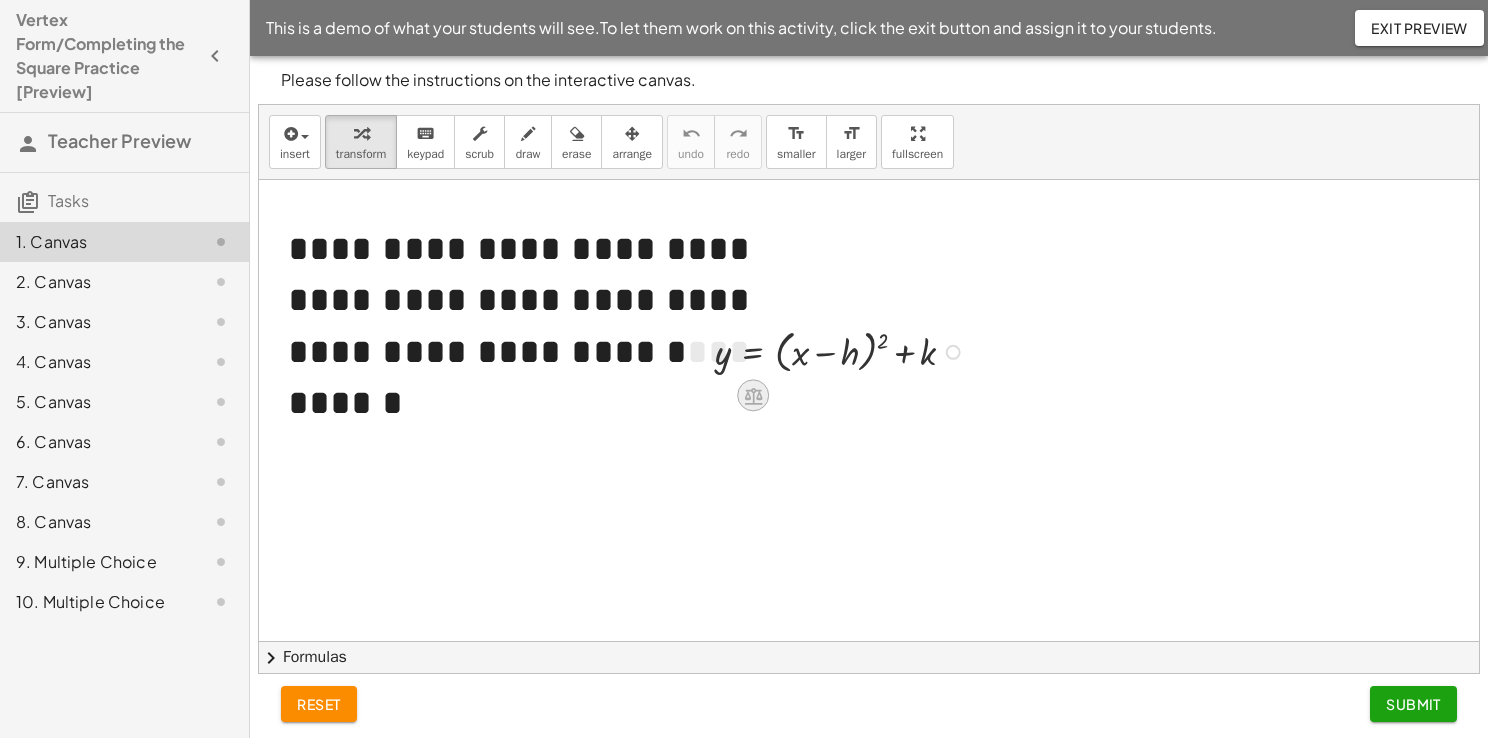 click 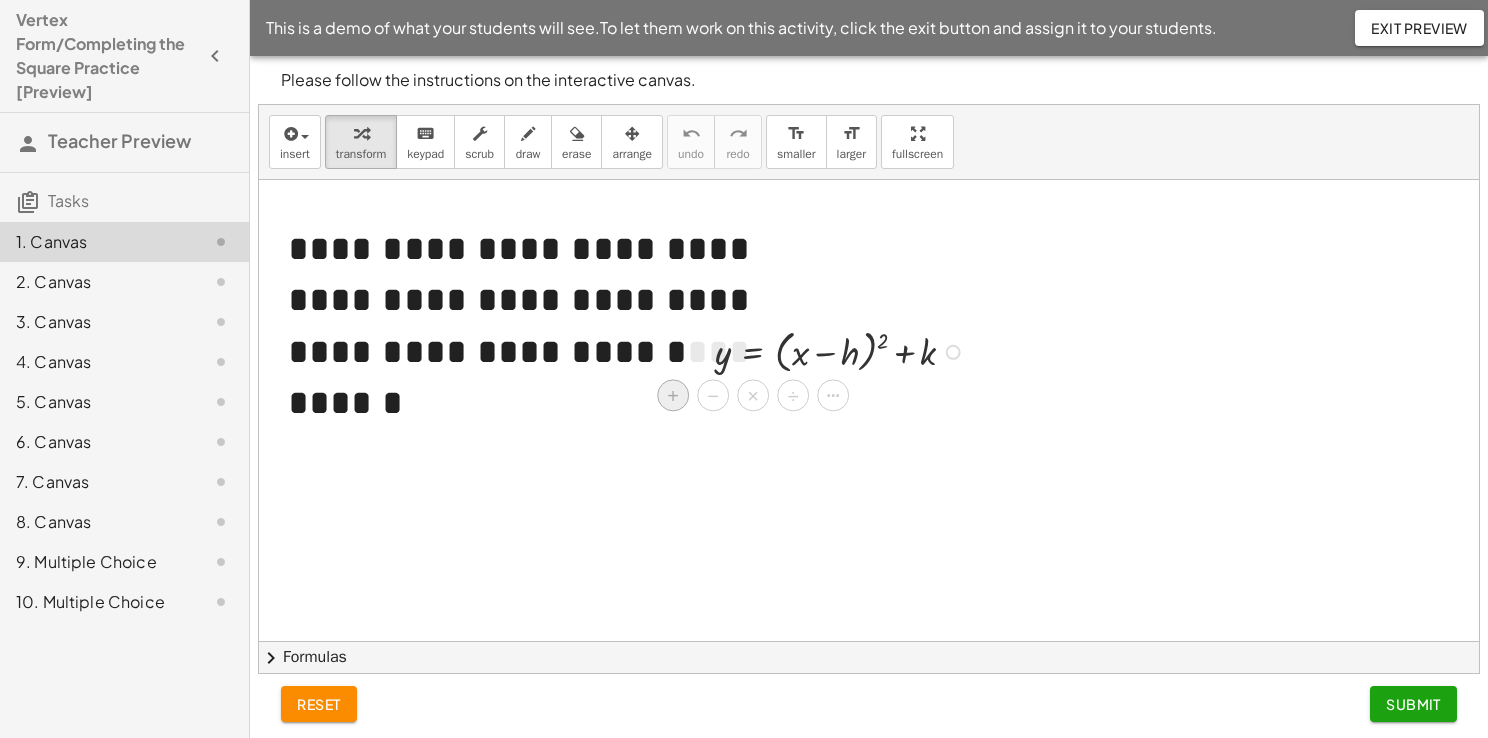 click on "+" at bounding box center (673, 396) 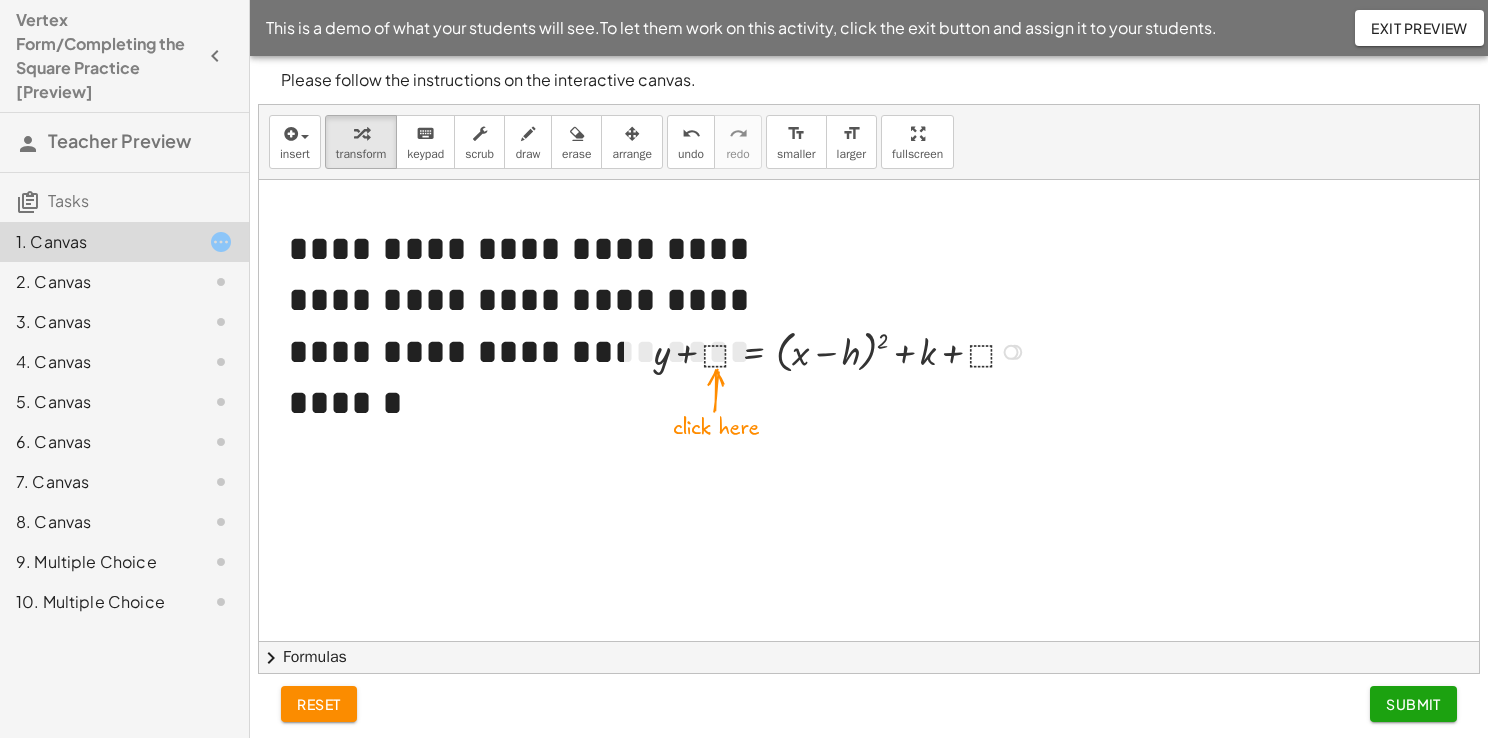 click at bounding box center (843, 350) 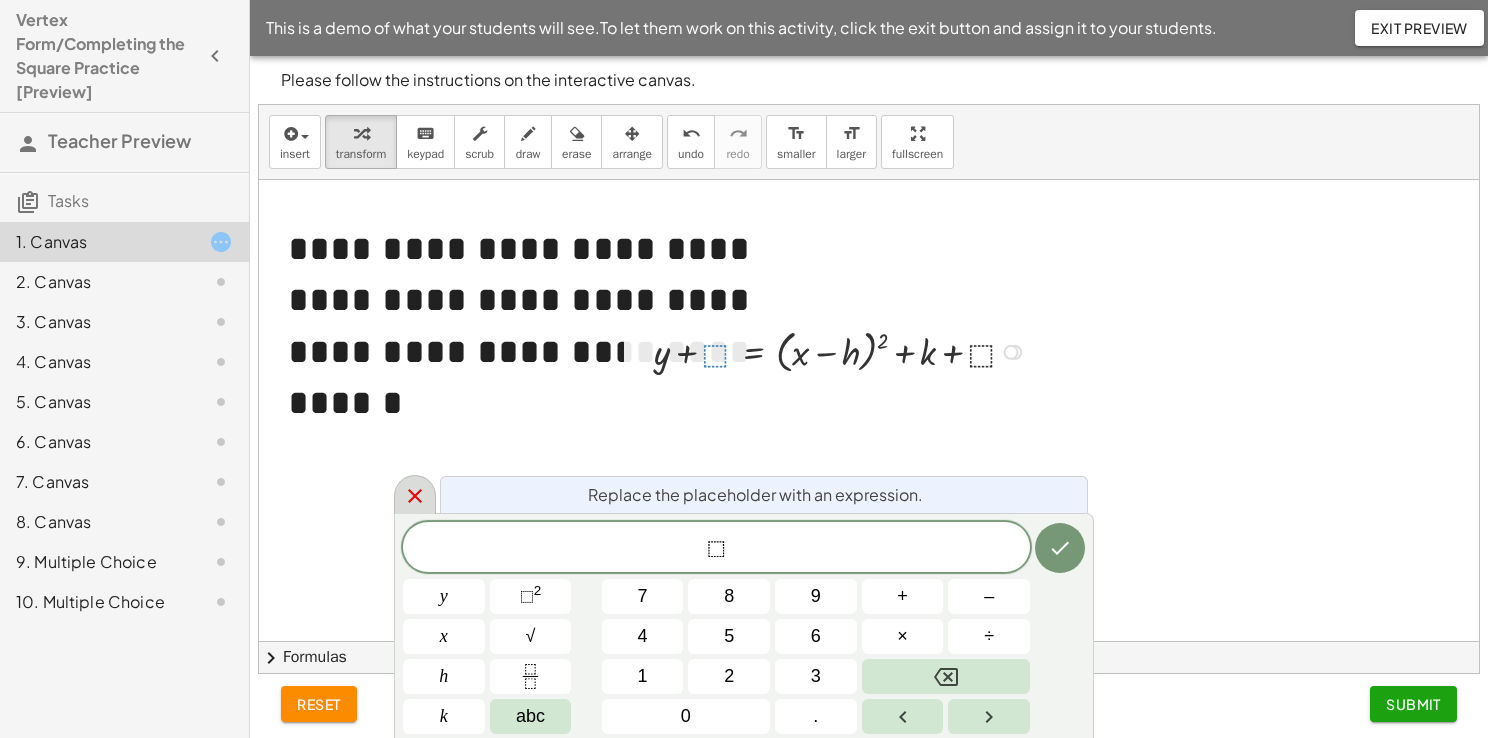 click 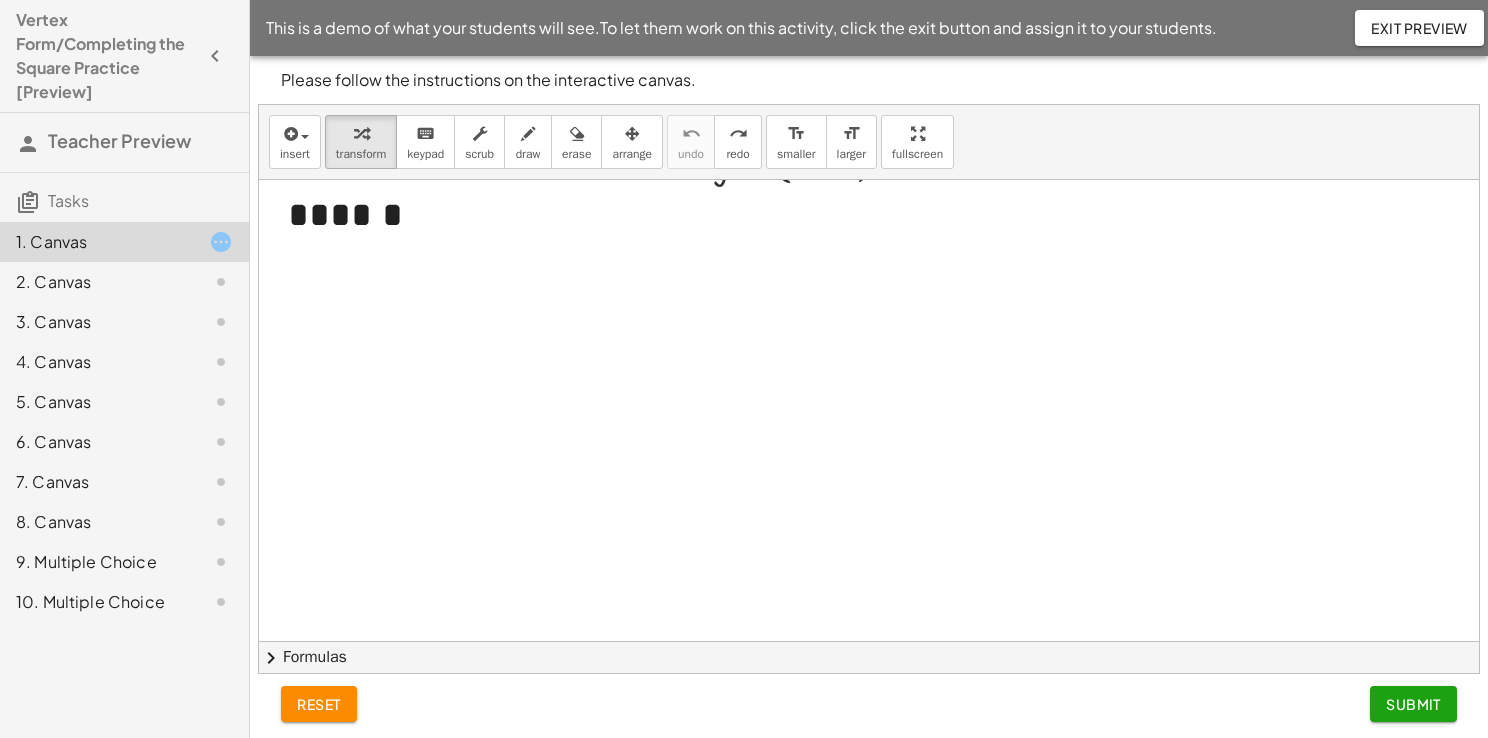 scroll, scrollTop: 0, scrollLeft: 0, axis: both 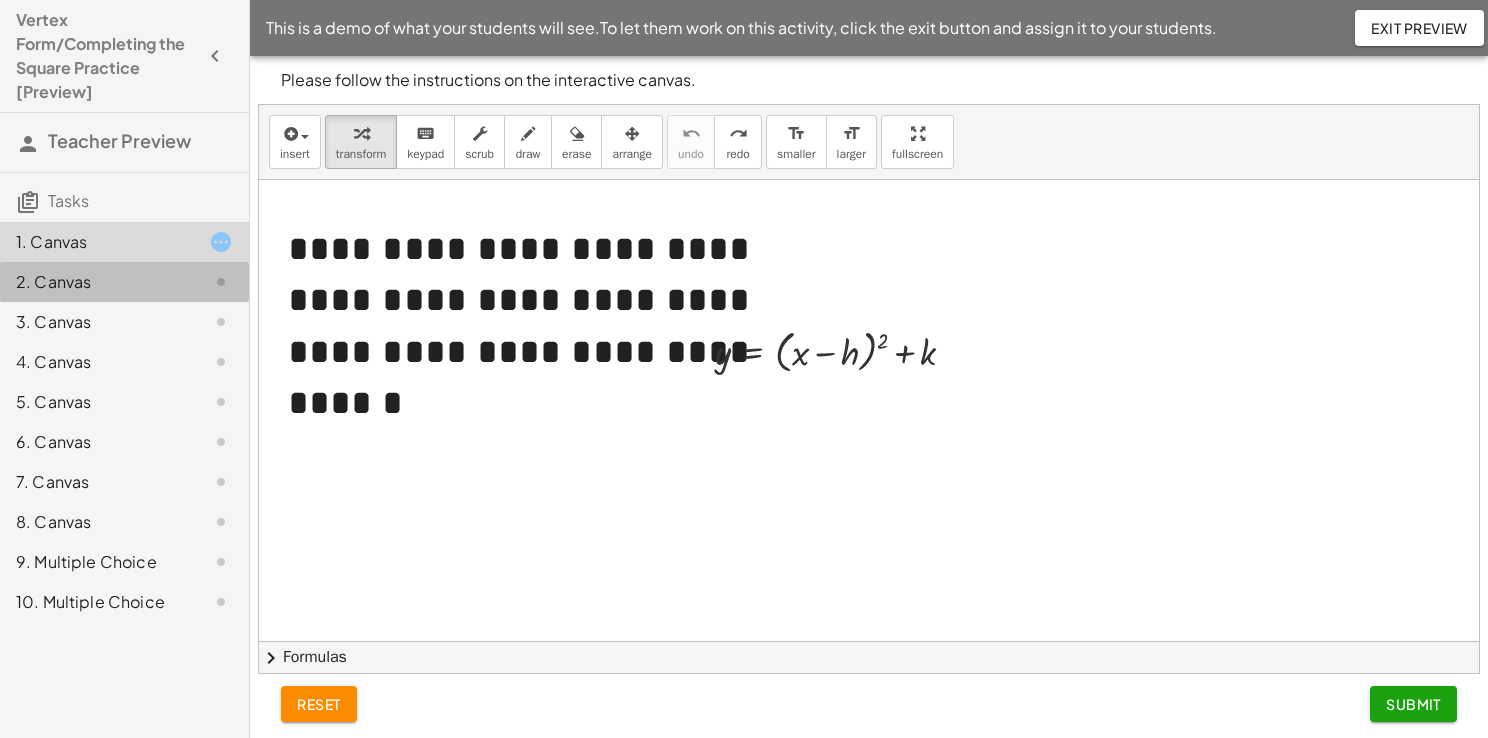 click on "2. Canvas" 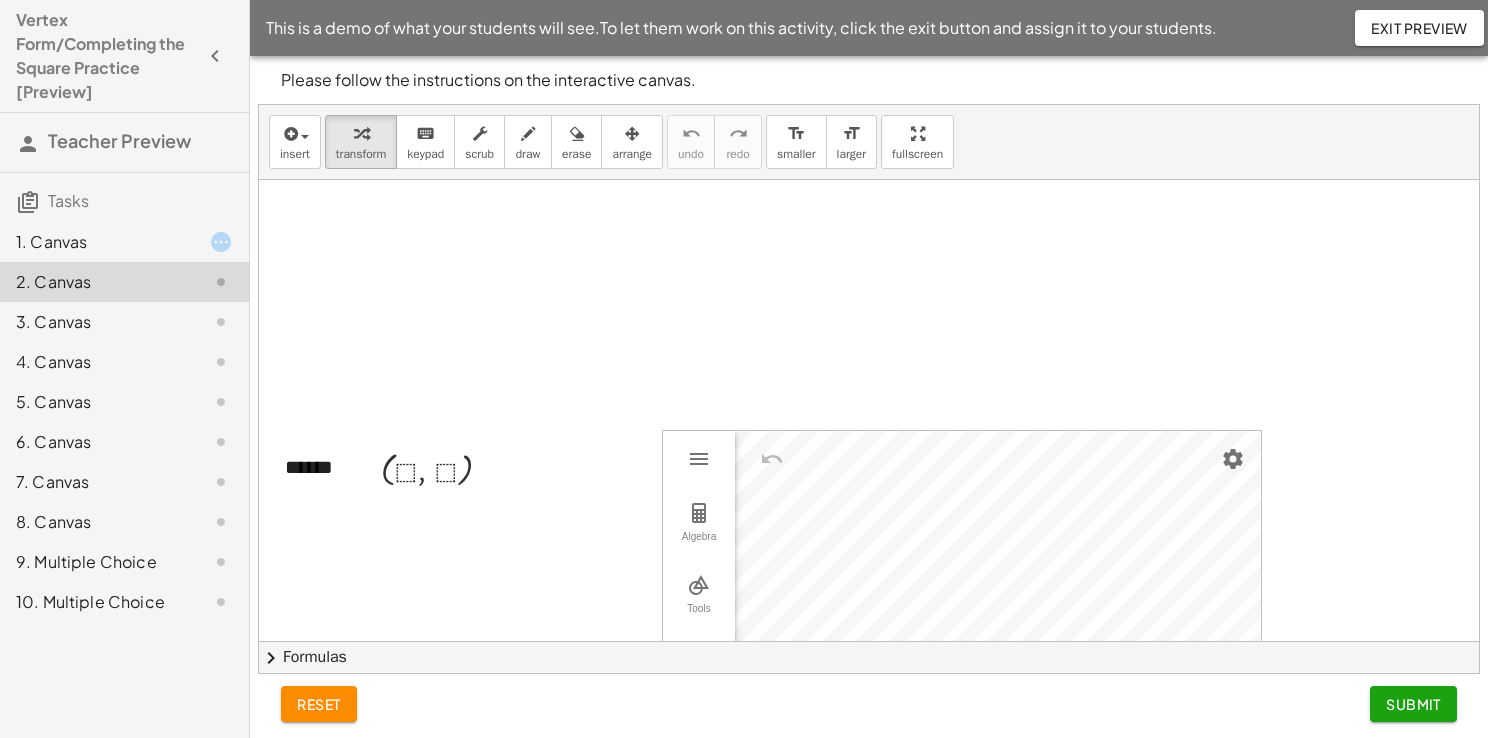 scroll, scrollTop: 0, scrollLeft: 0, axis: both 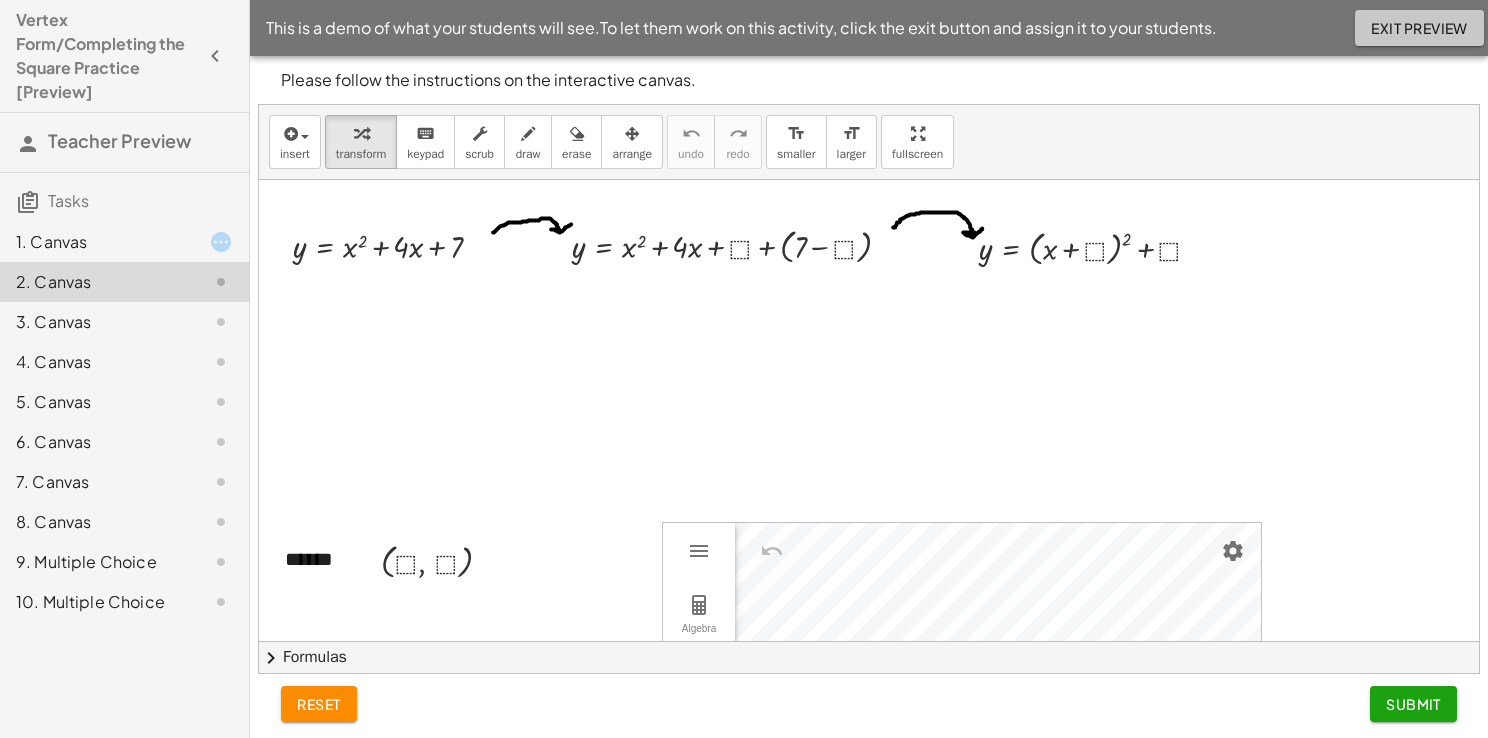 click on "Exit Preview" 